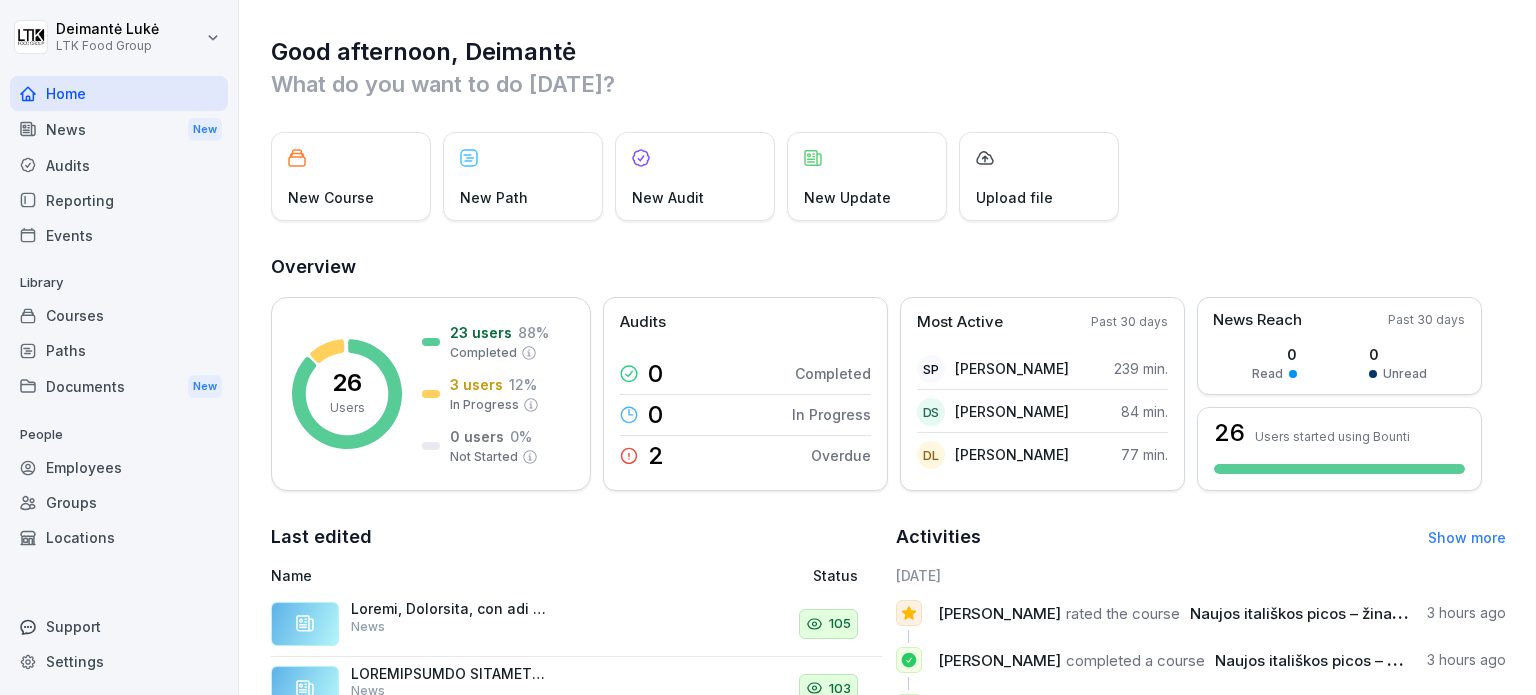 scroll, scrollTop: 0, scrollLeft: 0, axis: both 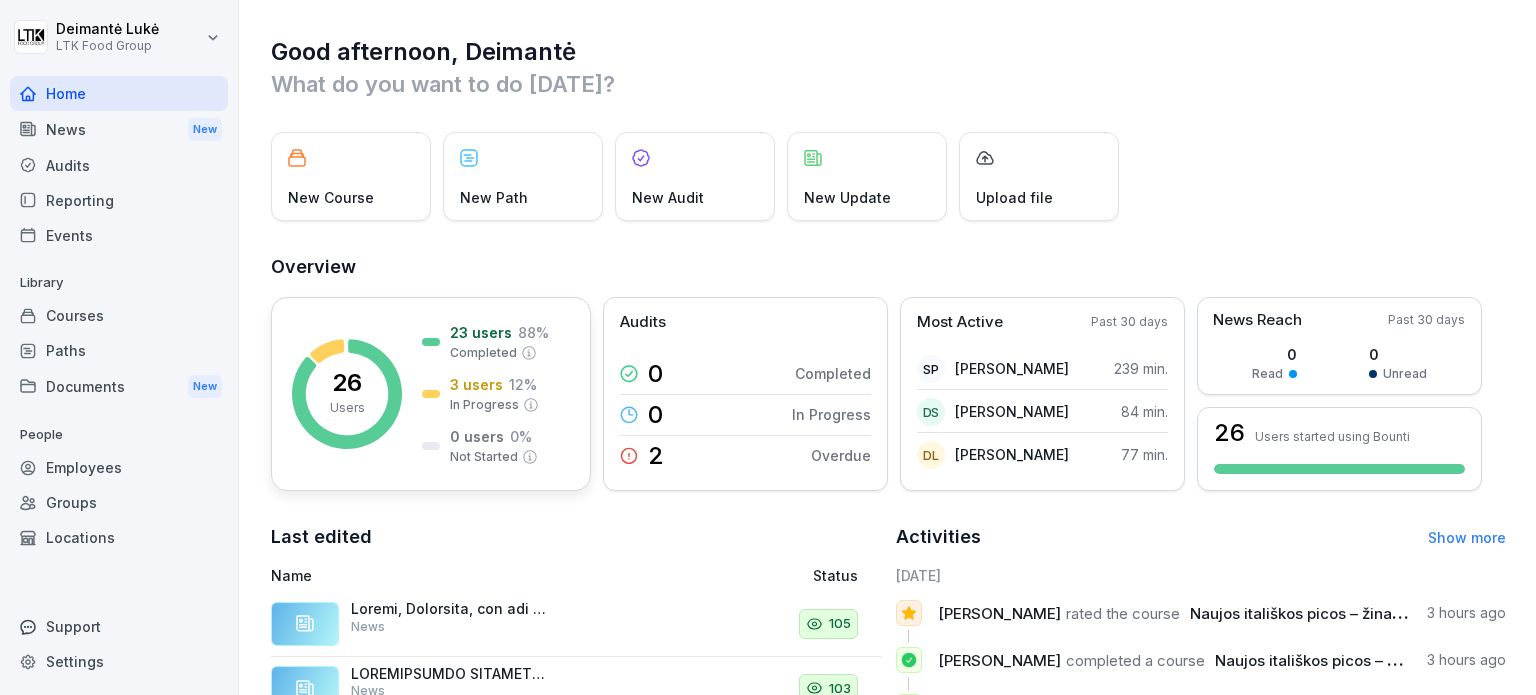 click on "Users" at bounding box center (347, 408) 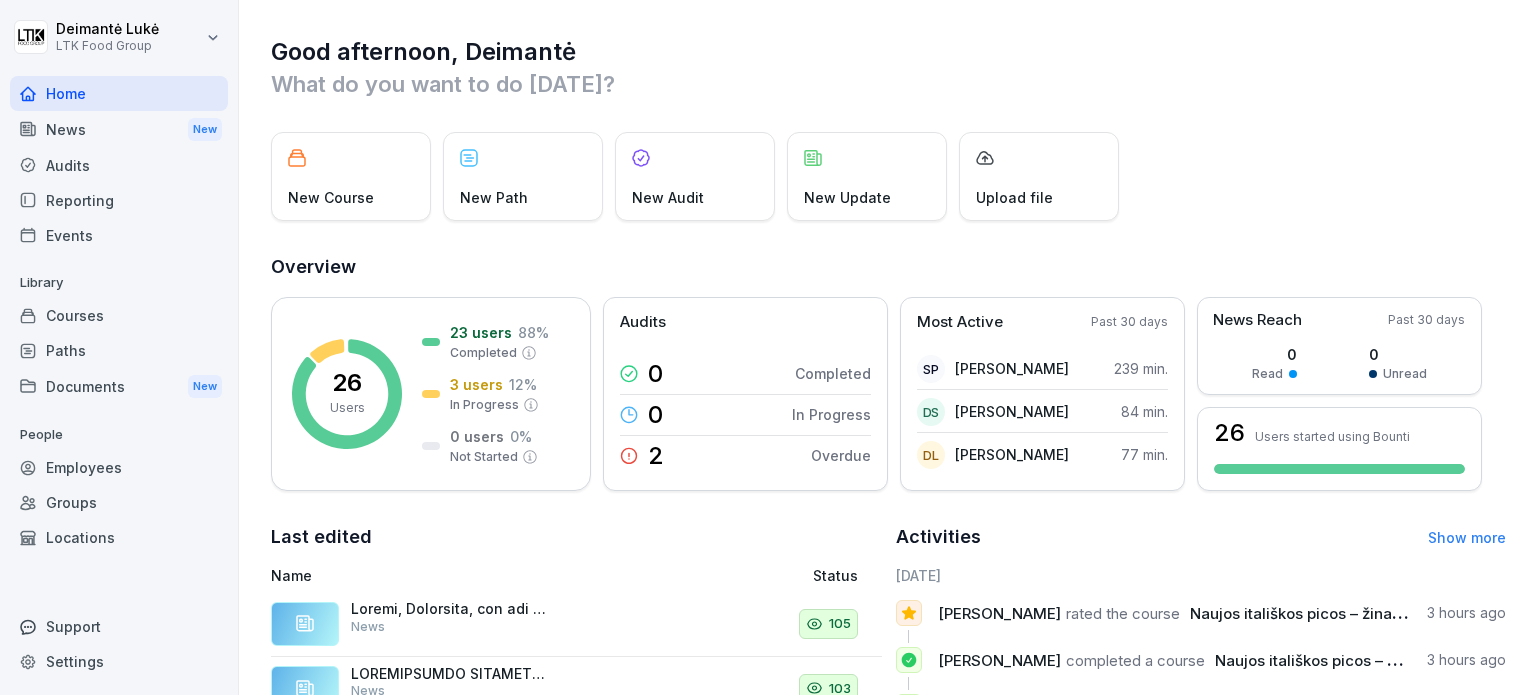 scroll, scrollTop: 200, scrollLeft: 0, axis: vertical 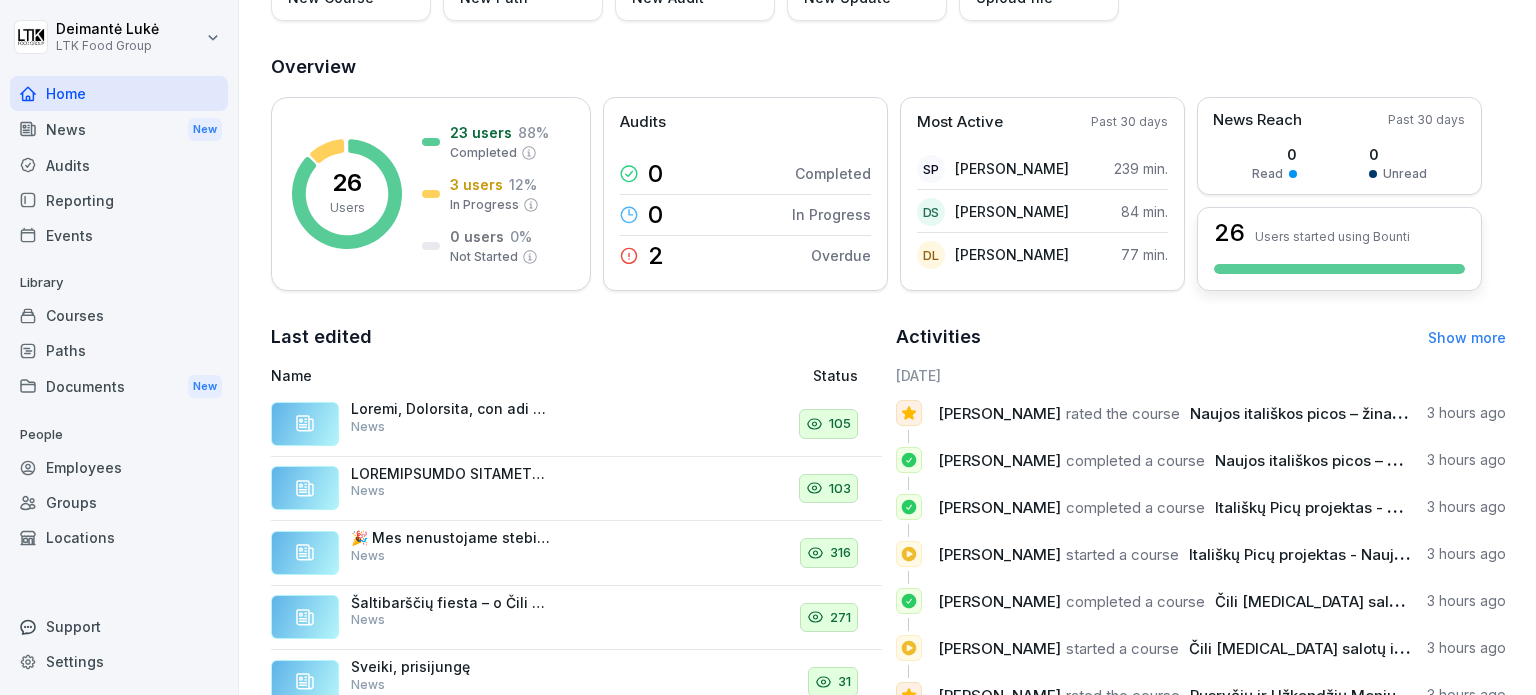 click on "Users started using Bounti" at bounding box center [1332, 236] 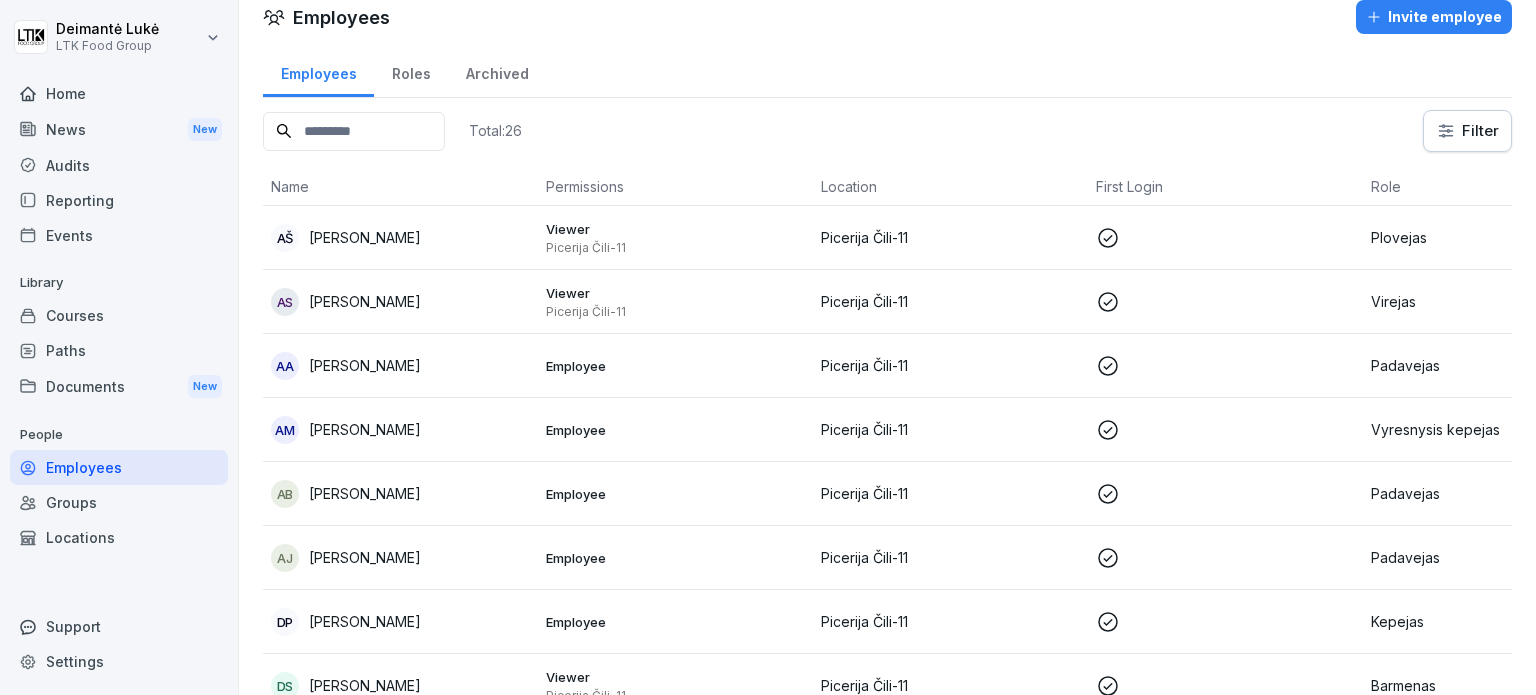 click on "Roles" at bounding box center [411, 71] 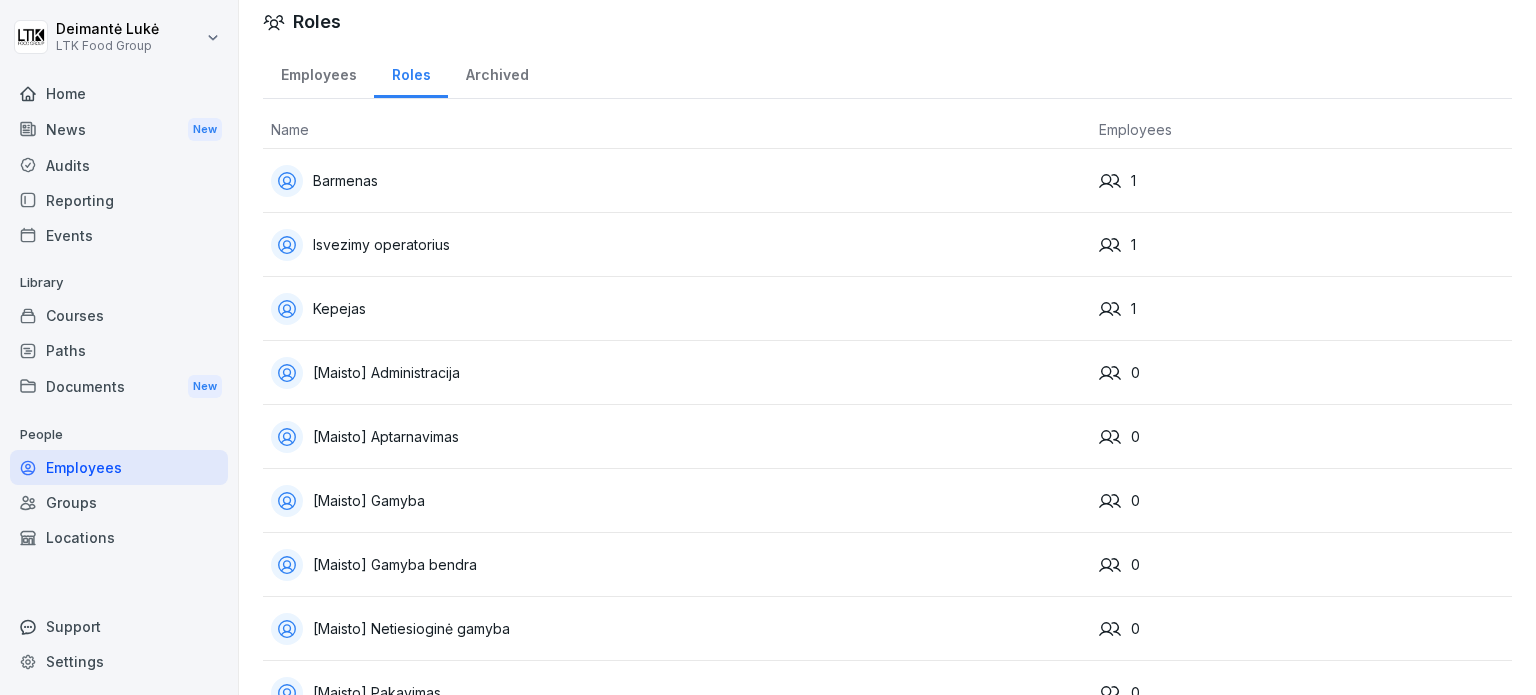click on "Archived" at bounding box center (497, 72) 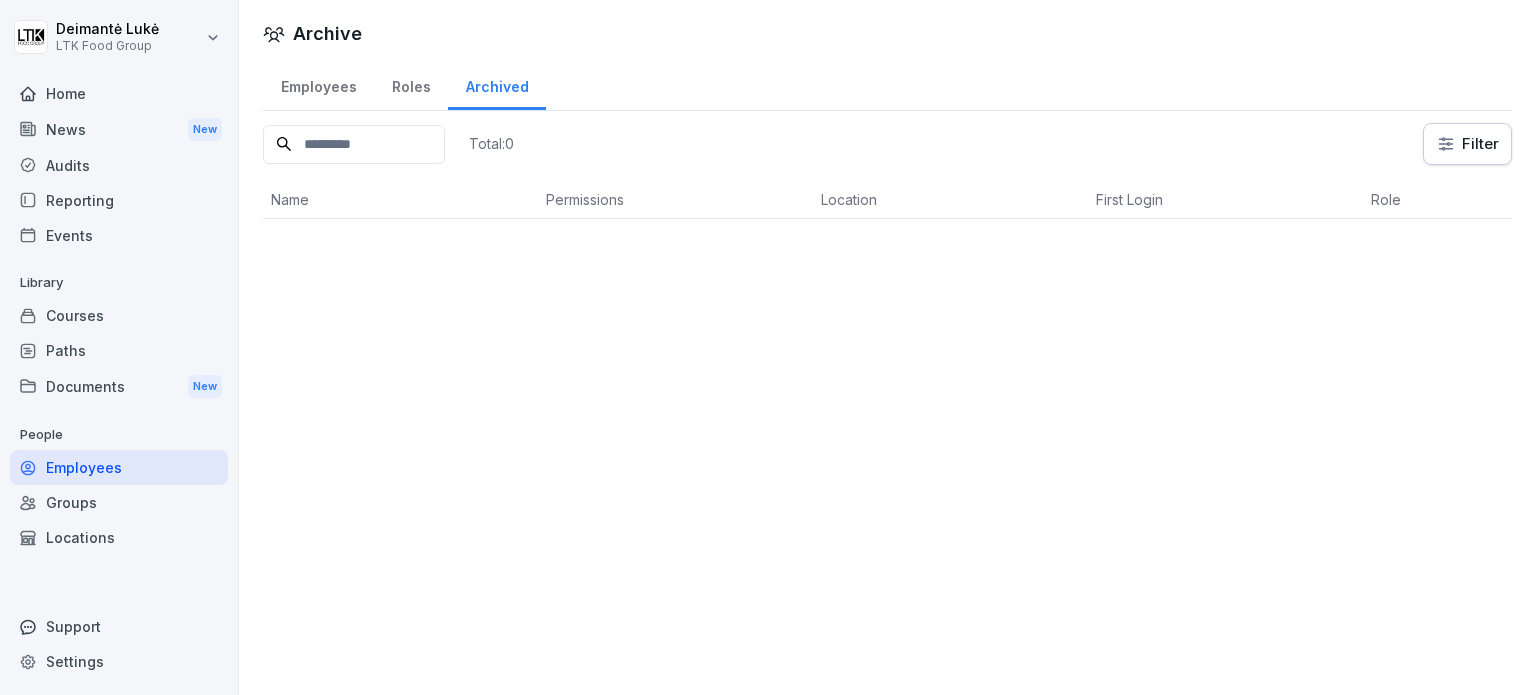 scroll, scrollTop: 0, scrollLeft: 0, axis: both 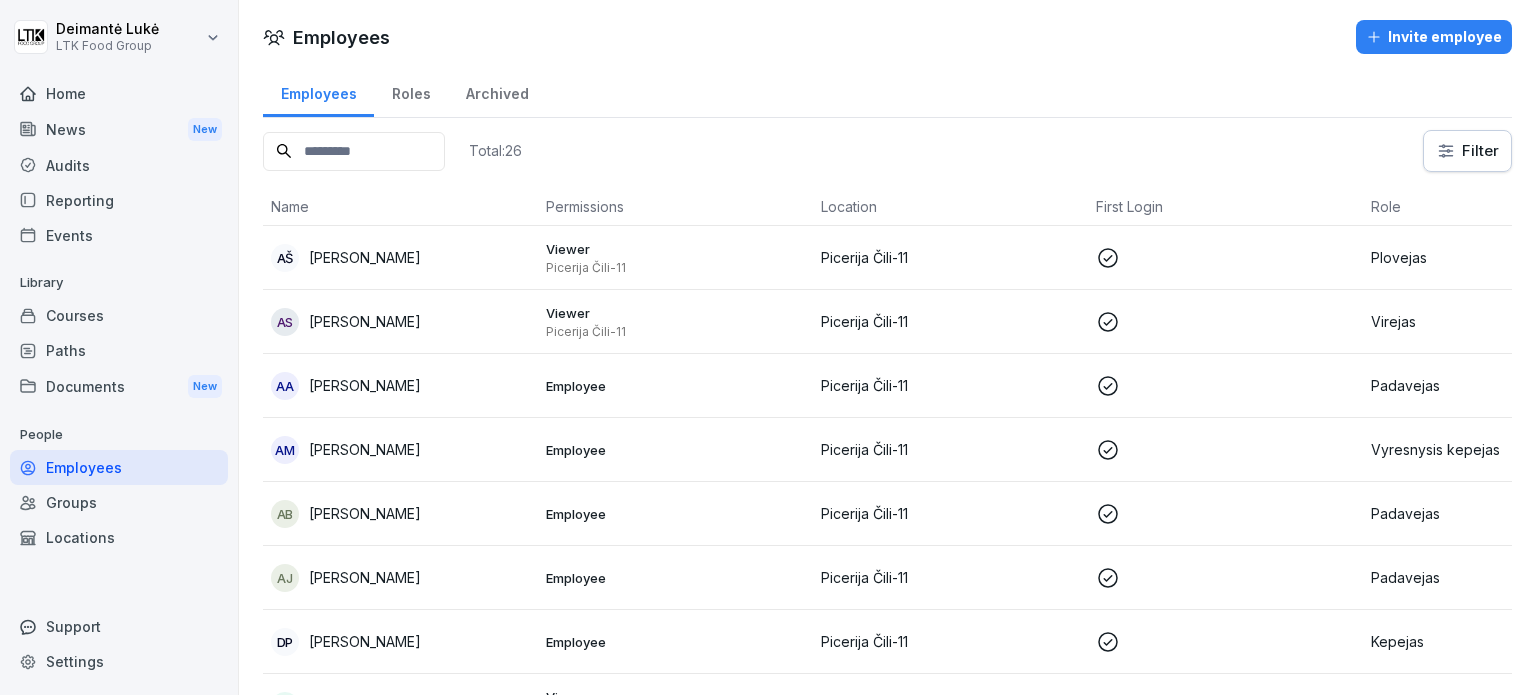 click on "Home" at bounding box center [119, 93] 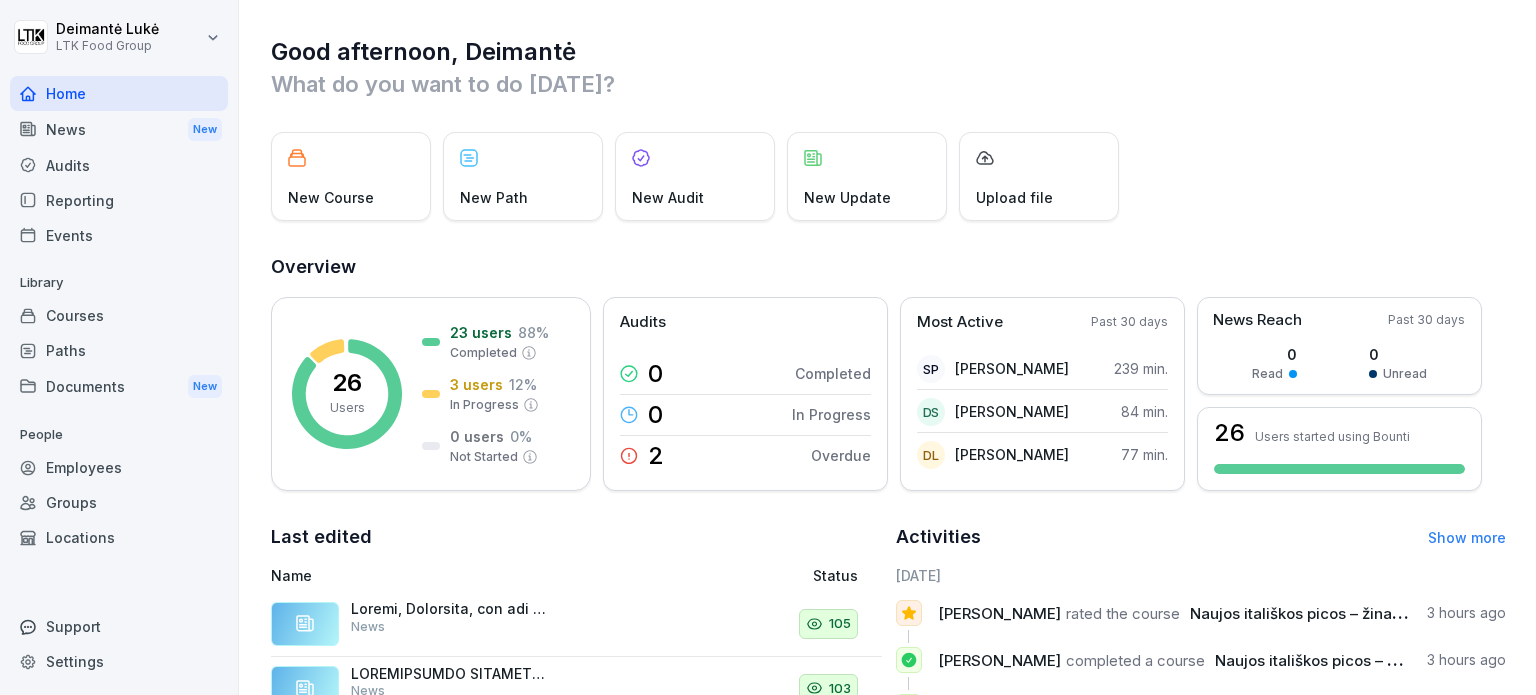 scroll, scrollTop: 0, scrollLeft: 0, axis: both 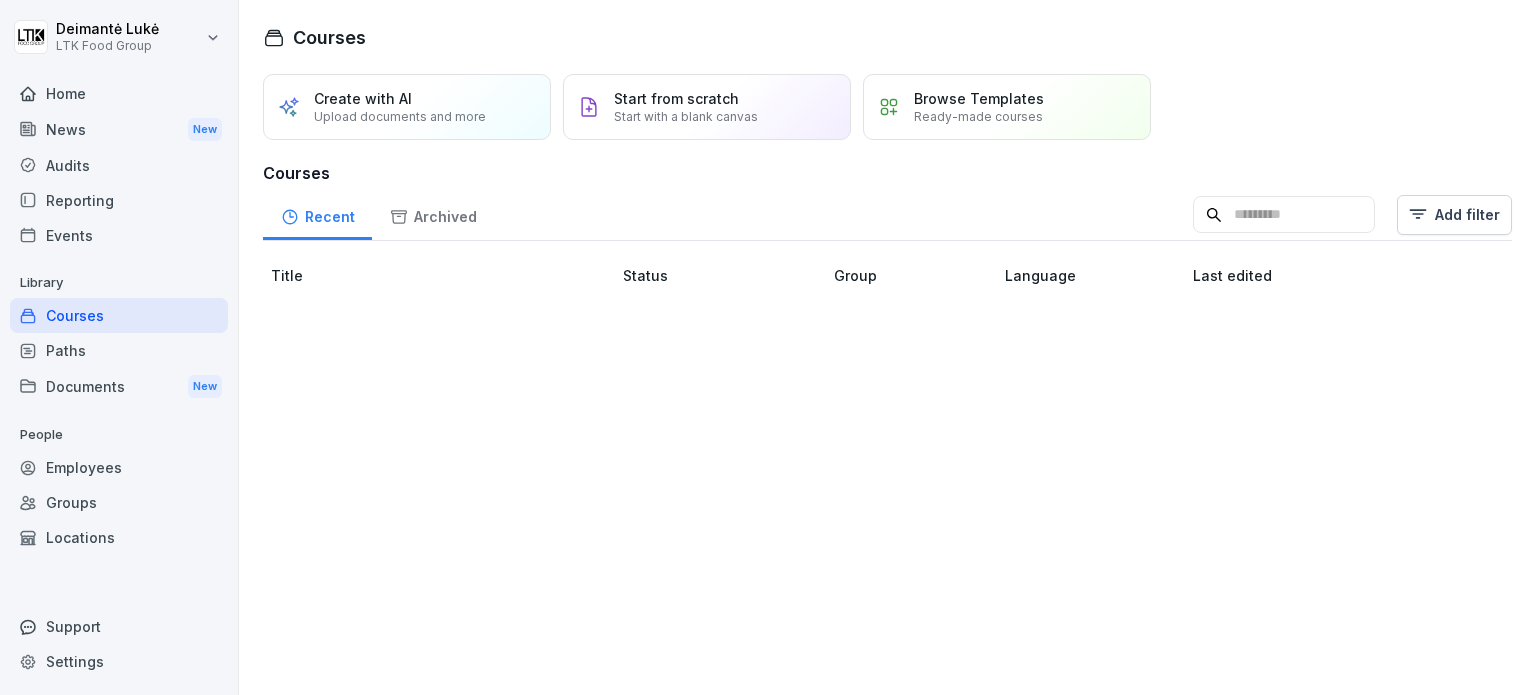 click on "Employees" at bounding box center [119, 467] 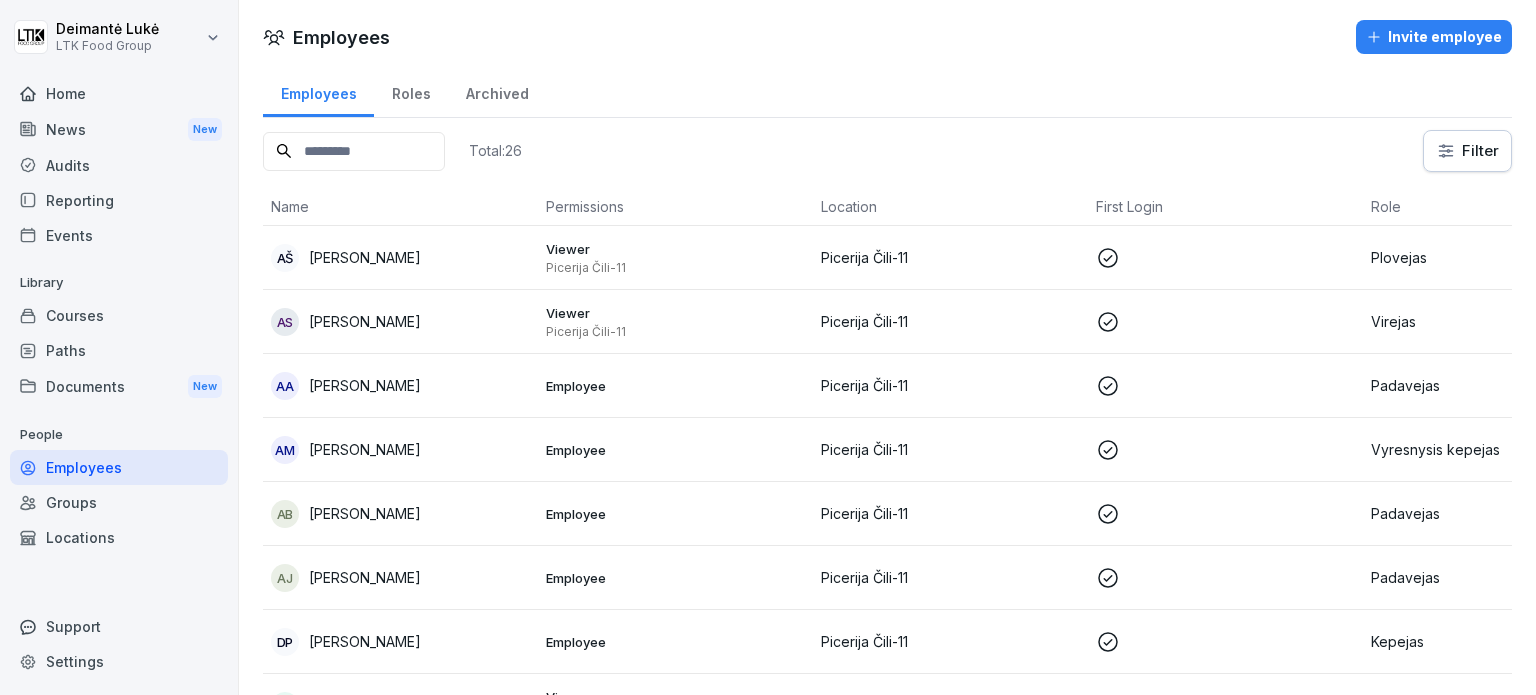 click on "AŠ [PERSON_NAME]" at bounding box center (400, 258) 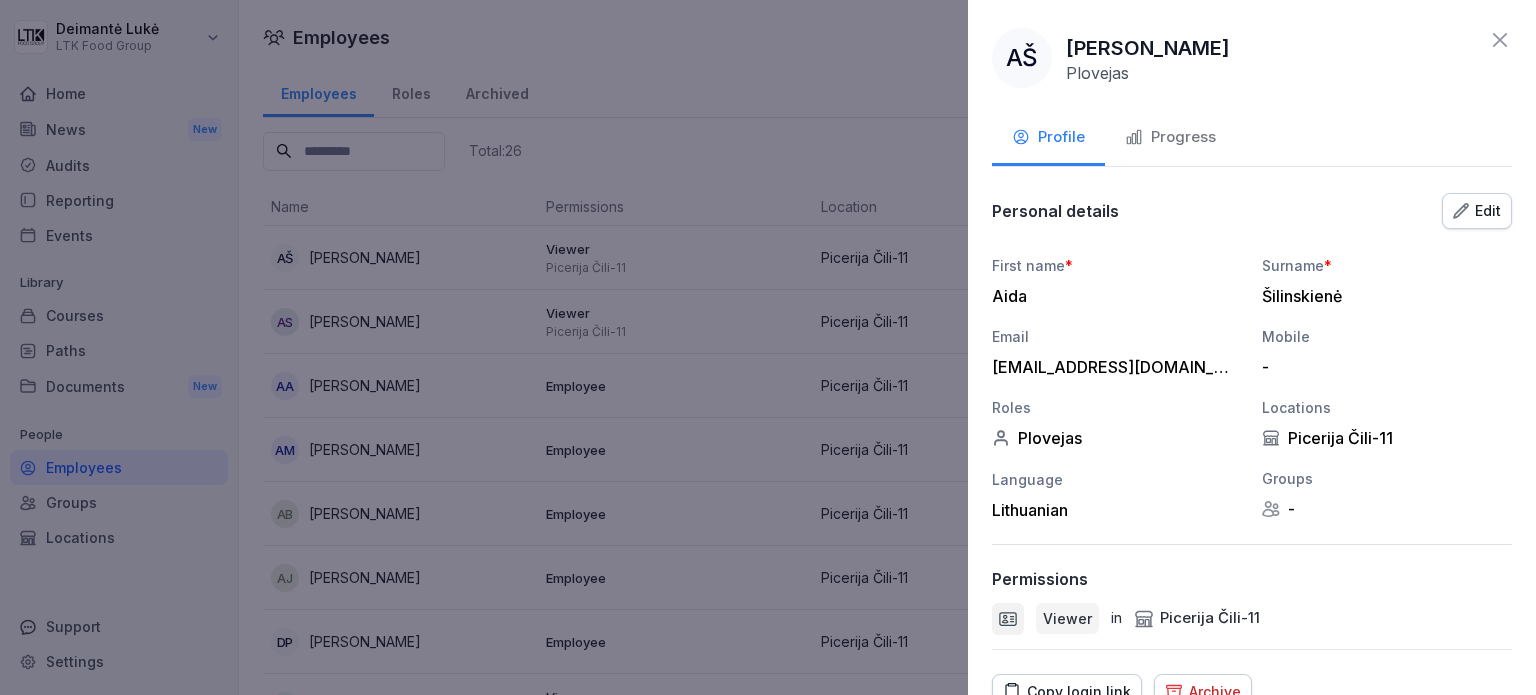 click on "Progress" at bounding box center (1170, 137) 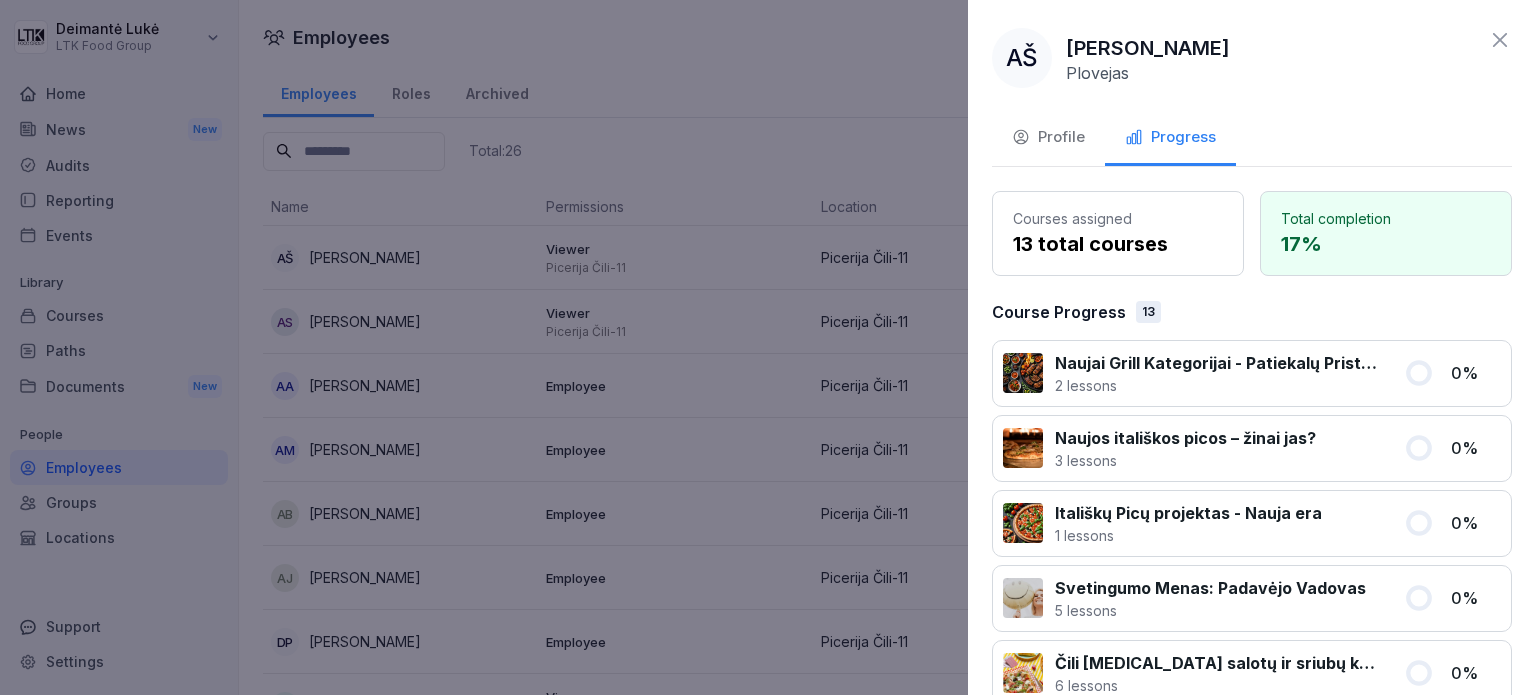 click at bounding box center [768, 347] 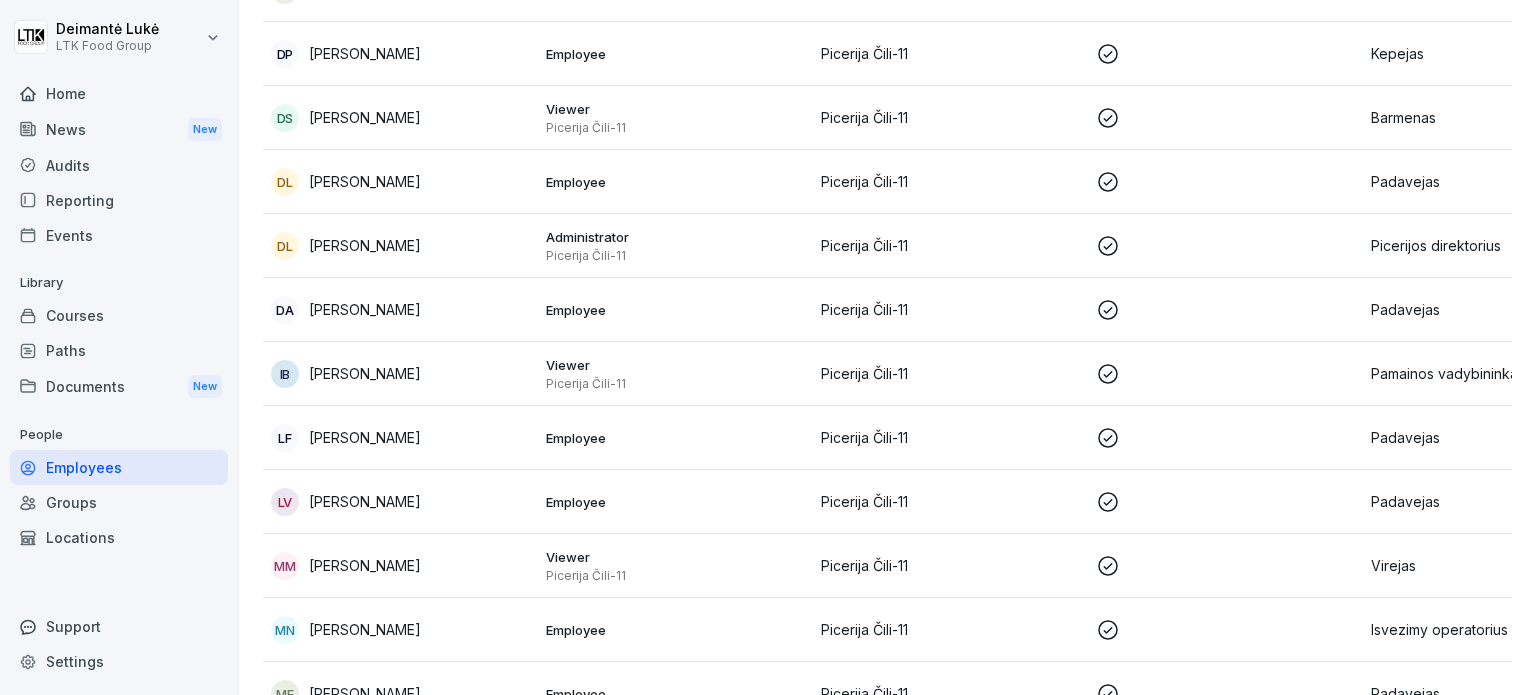 scroll, scrollTop: 600, scrollLeft: 0, axis: vertical 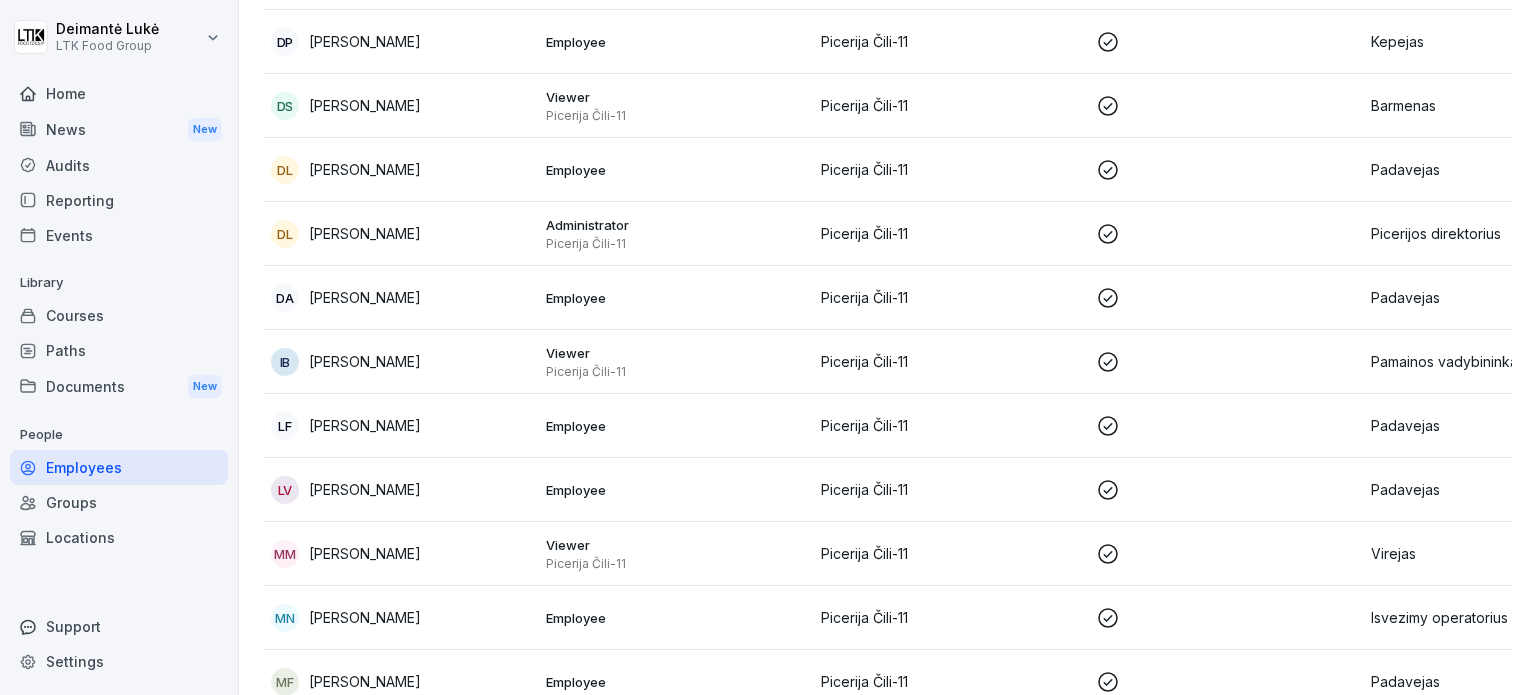click on "Picerija Čili-11" at bounding box center (950, 170) 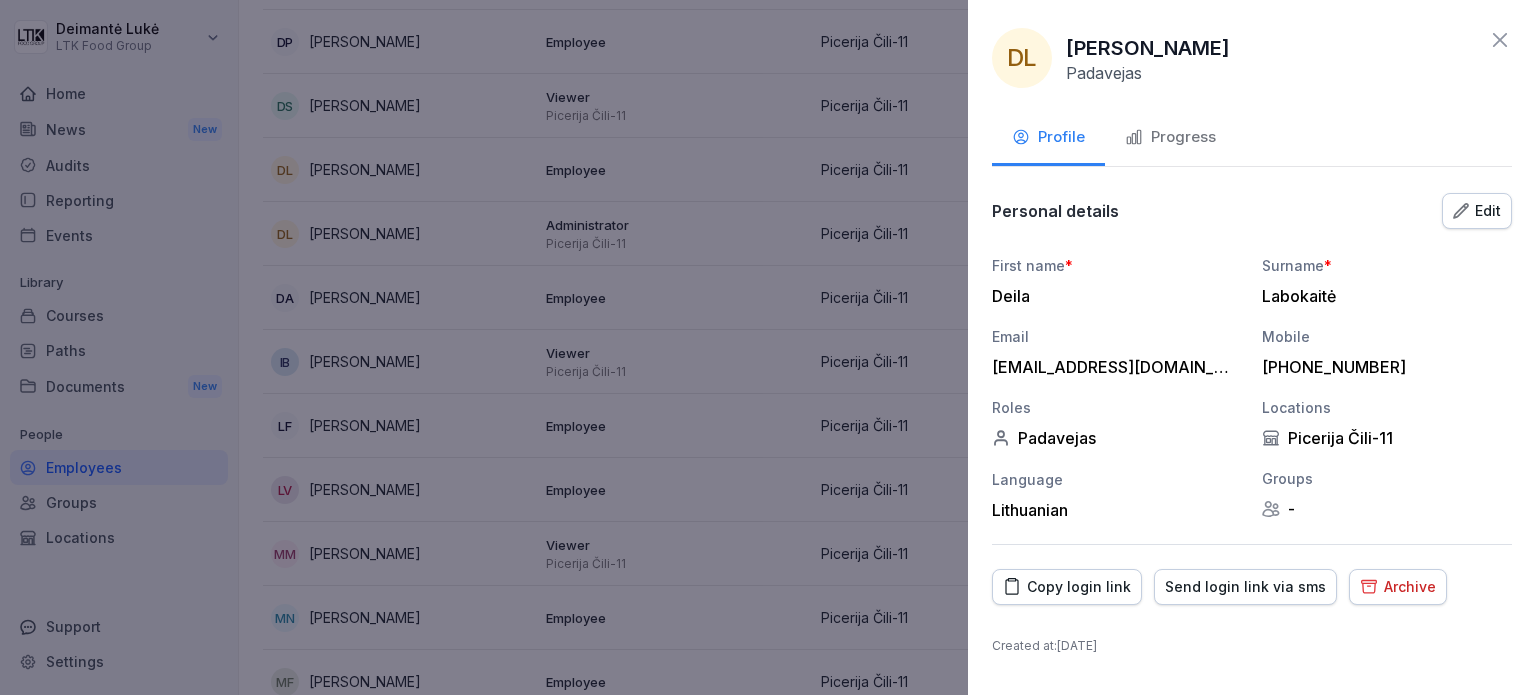 click on "Edit" at bounding box center (1477, 211) 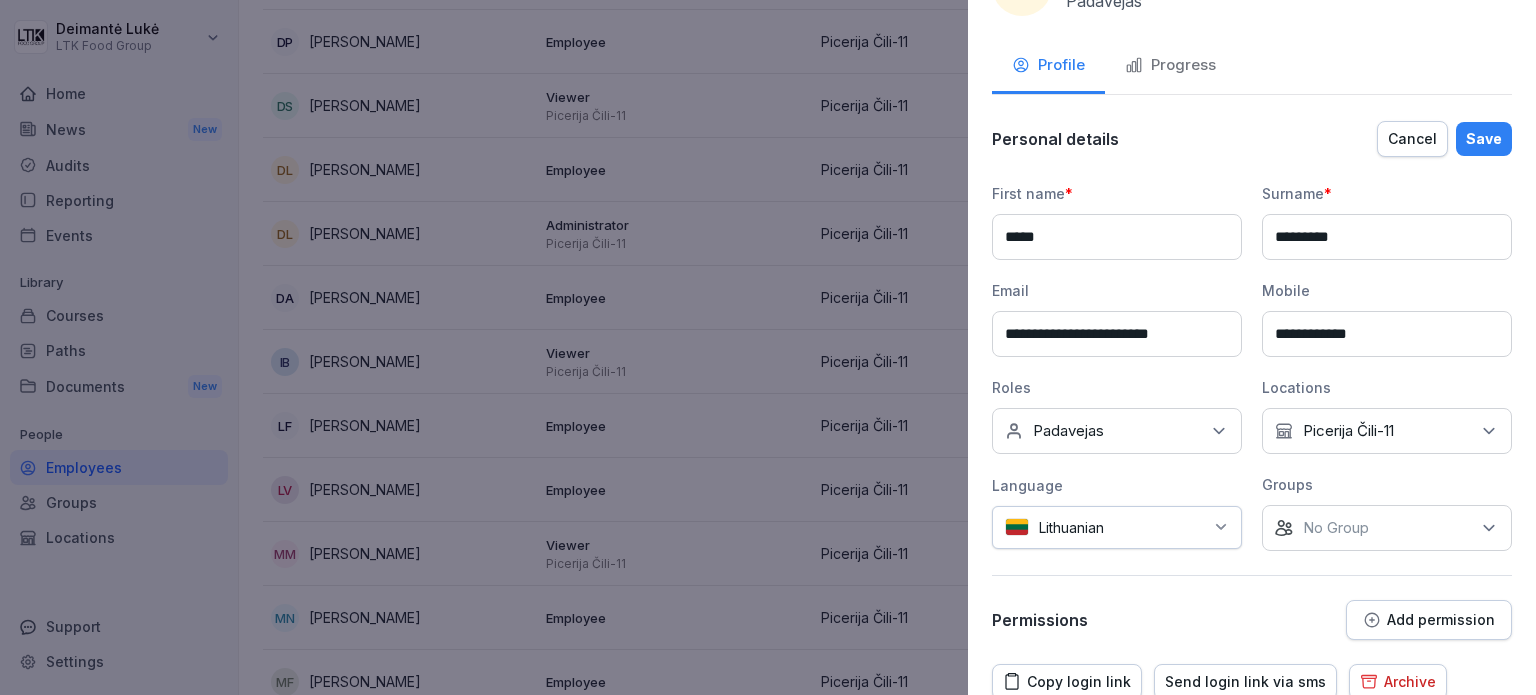 scroll, scrollTop: 151, scrollLeft: 0, axis: vertical 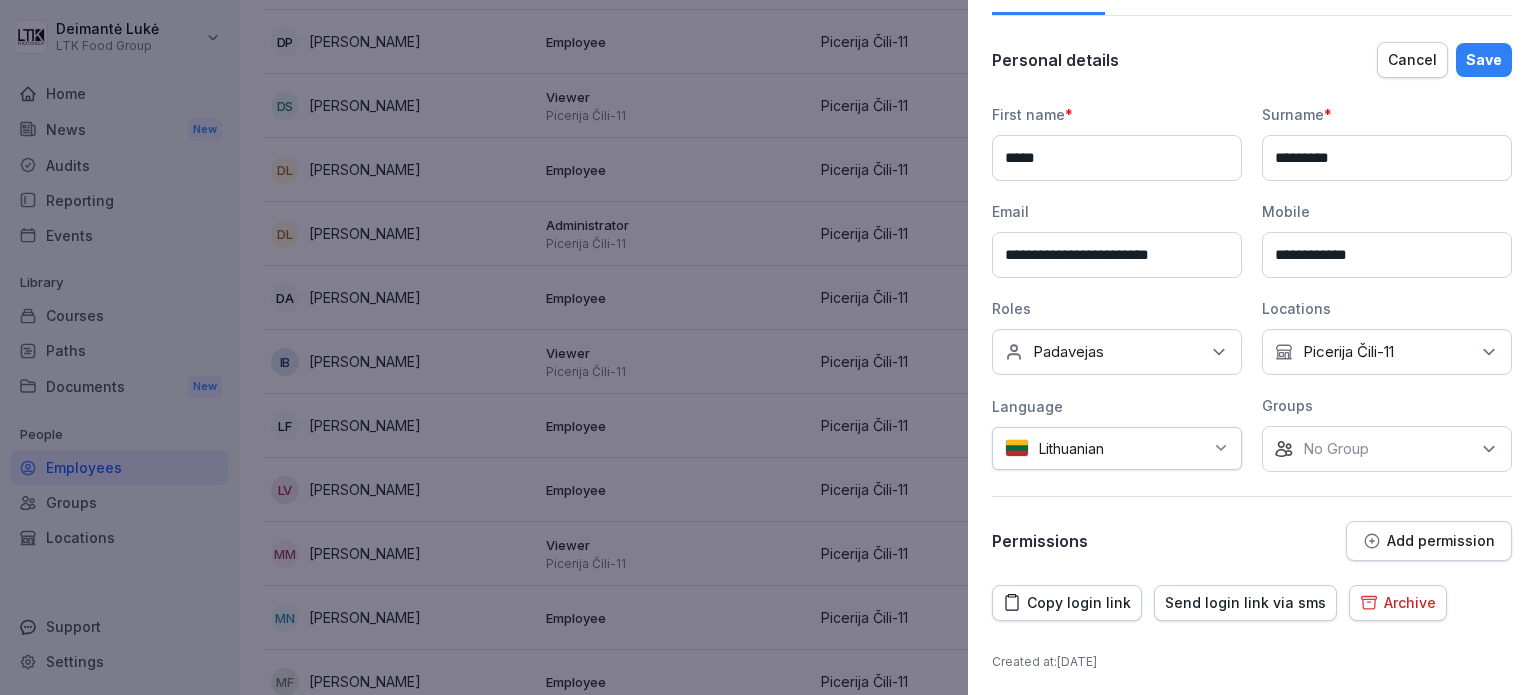 click on "Archive" at bounding box center (1398, 603) 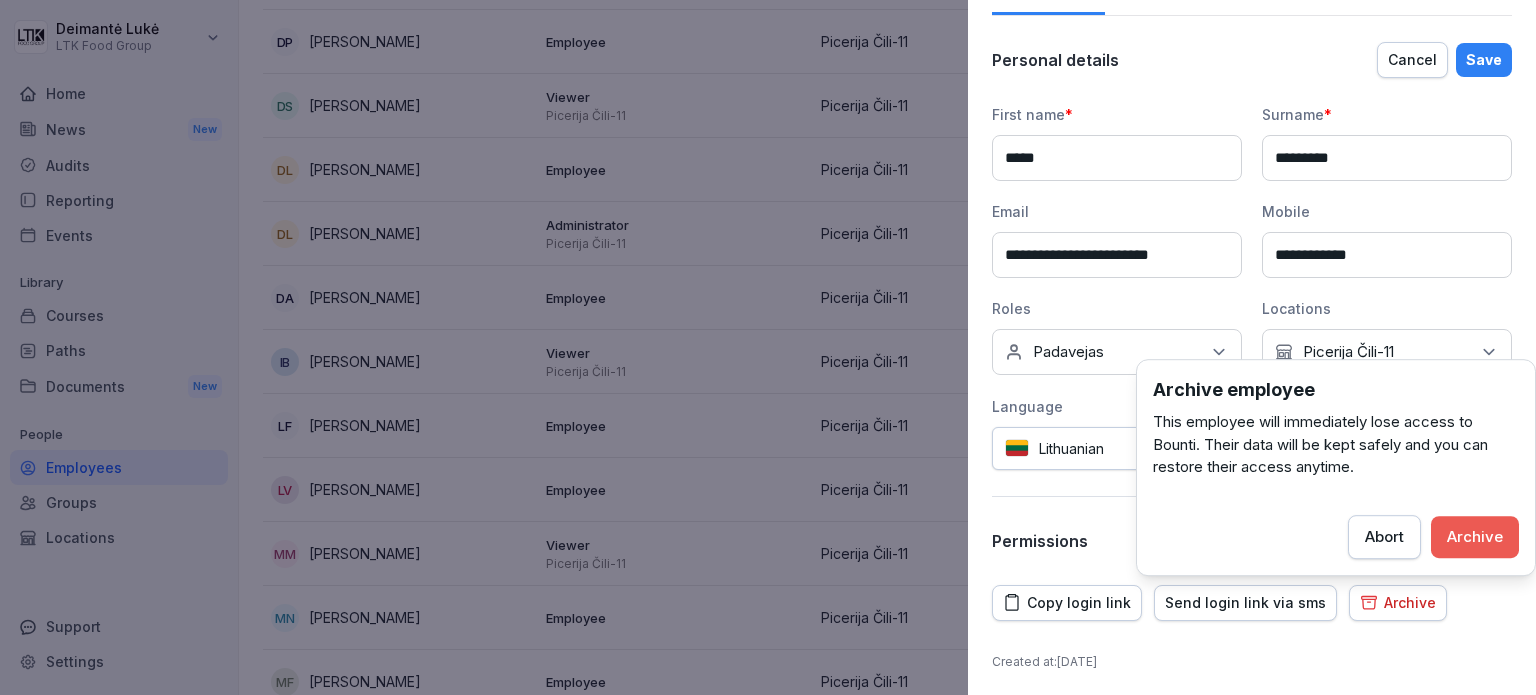 click on "Permissions" at bounding box center [1040, 541] 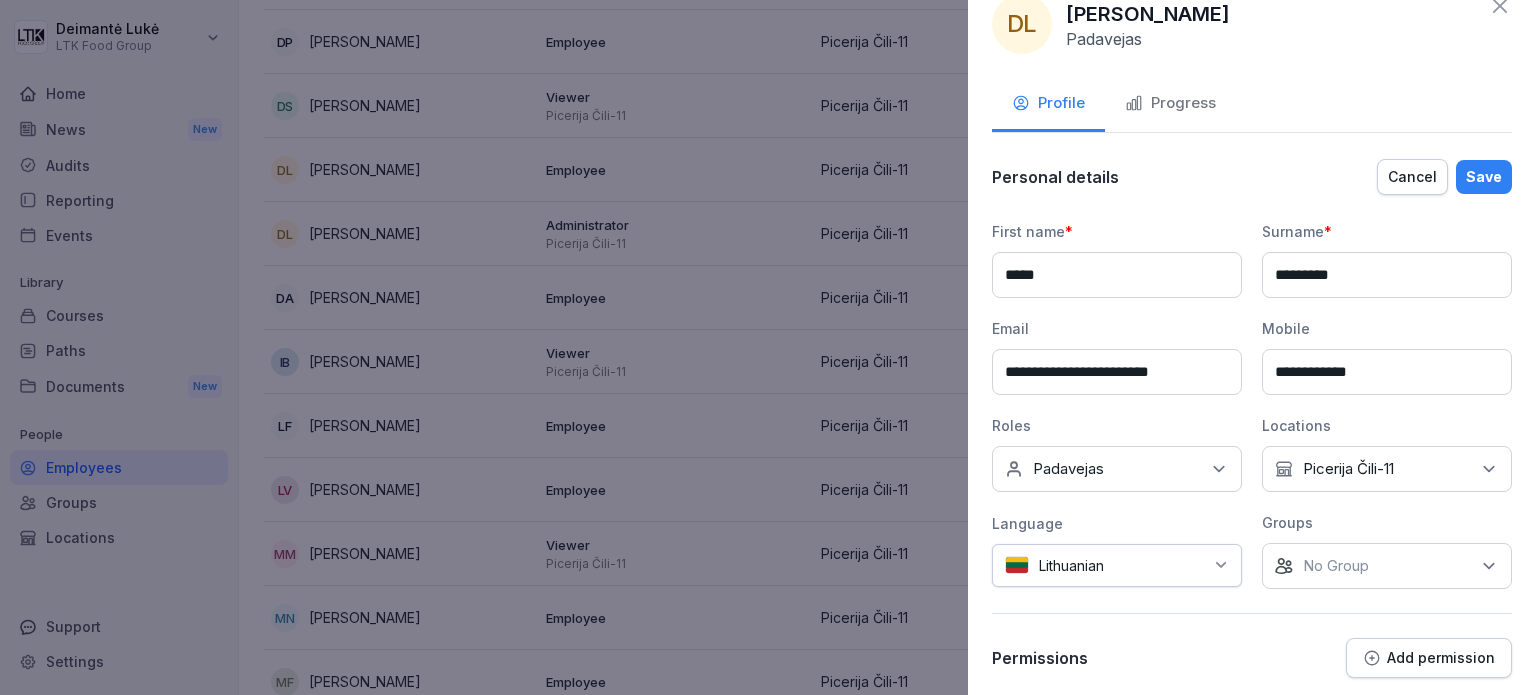 scroll, scrollTop: 0, scrollLeft: 0, axis: both 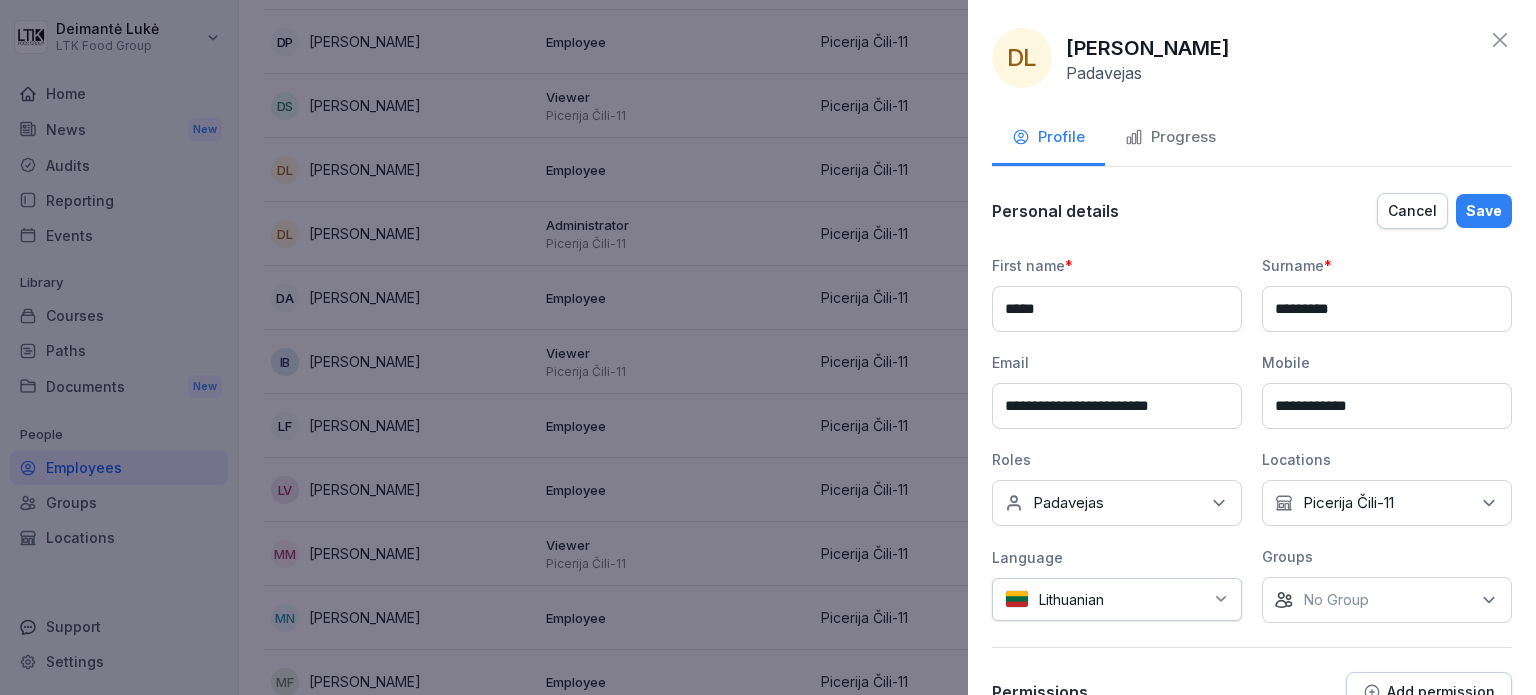 click 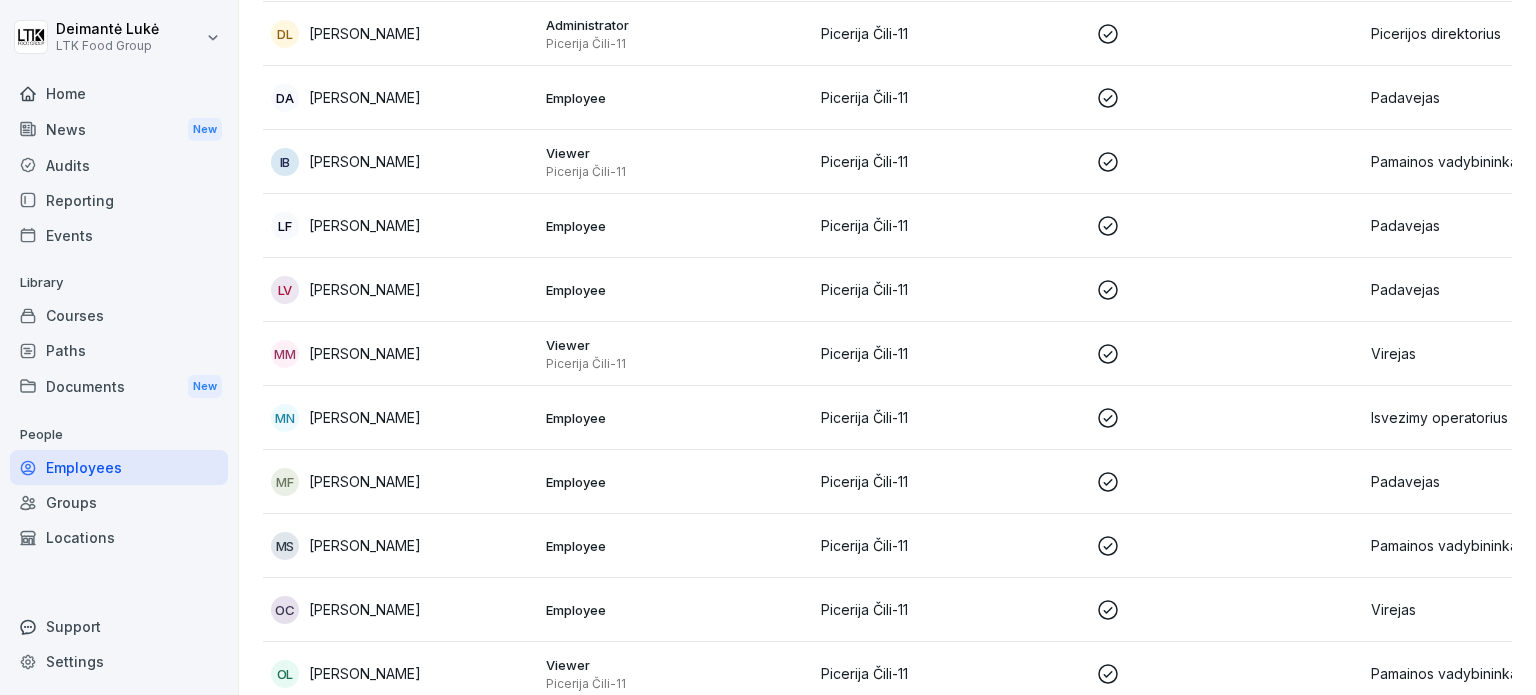 scroll, scrollTop: 700, scrollLeft: 0, axis: vertical 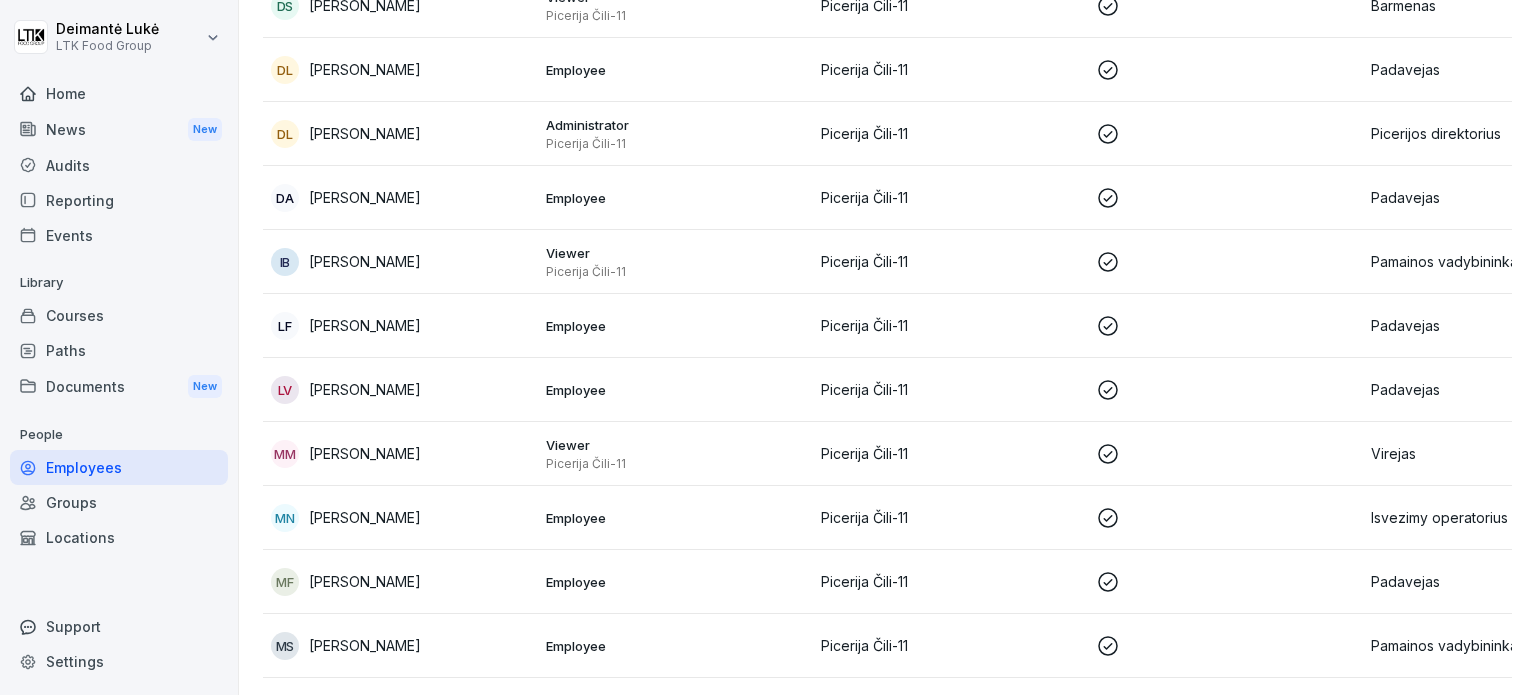 click on "LV [PERSON_NAME]" at bounding box center (400, 390) 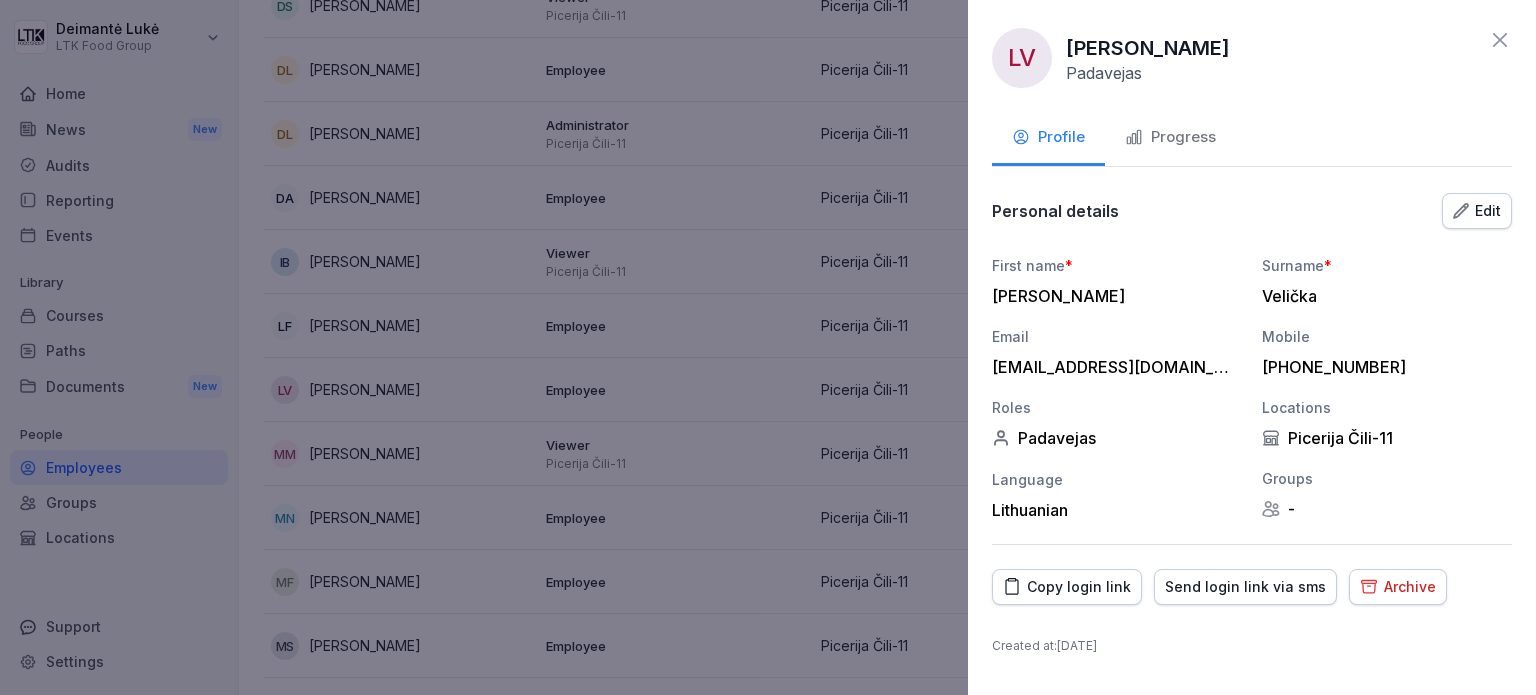 click on "Progress" at bounding box center [1170, 139] 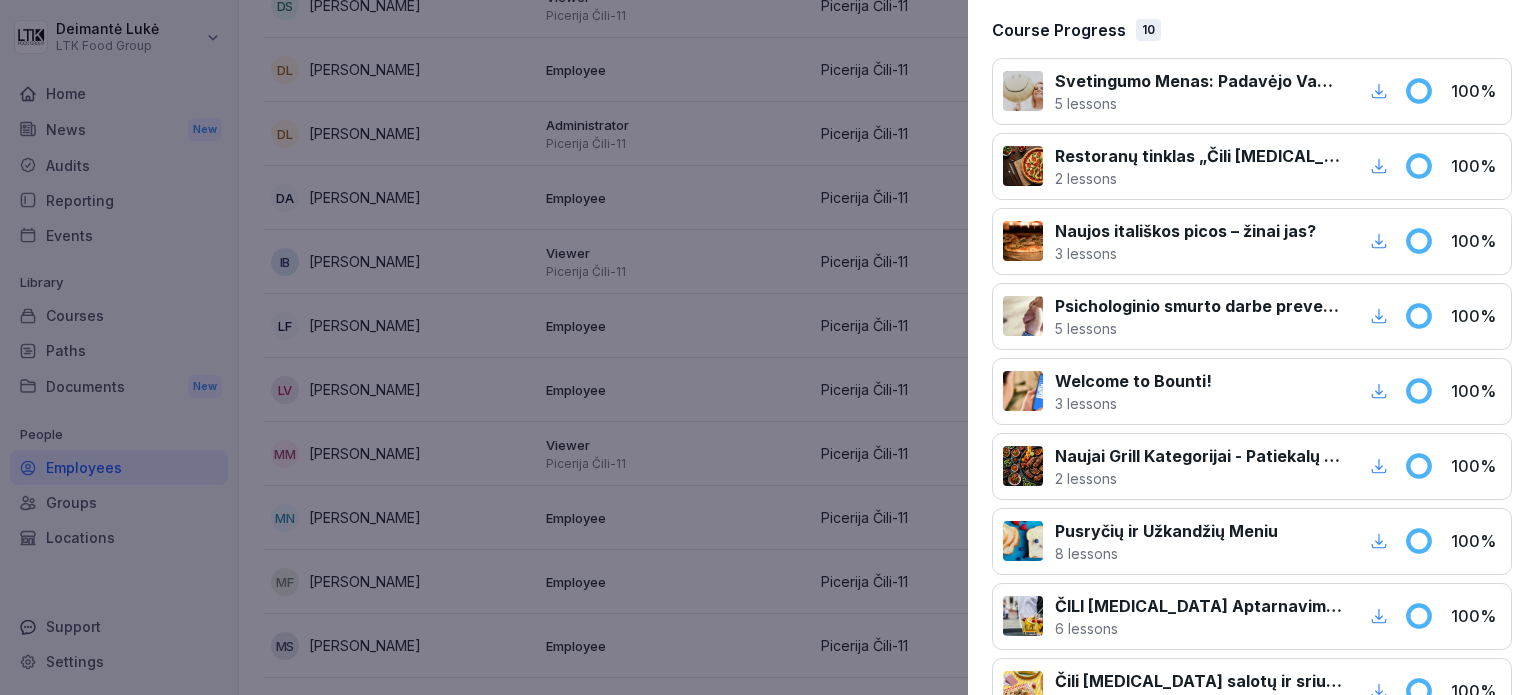 scroll, scrollTop: 472, scrollLeft: 0, axis: vertical 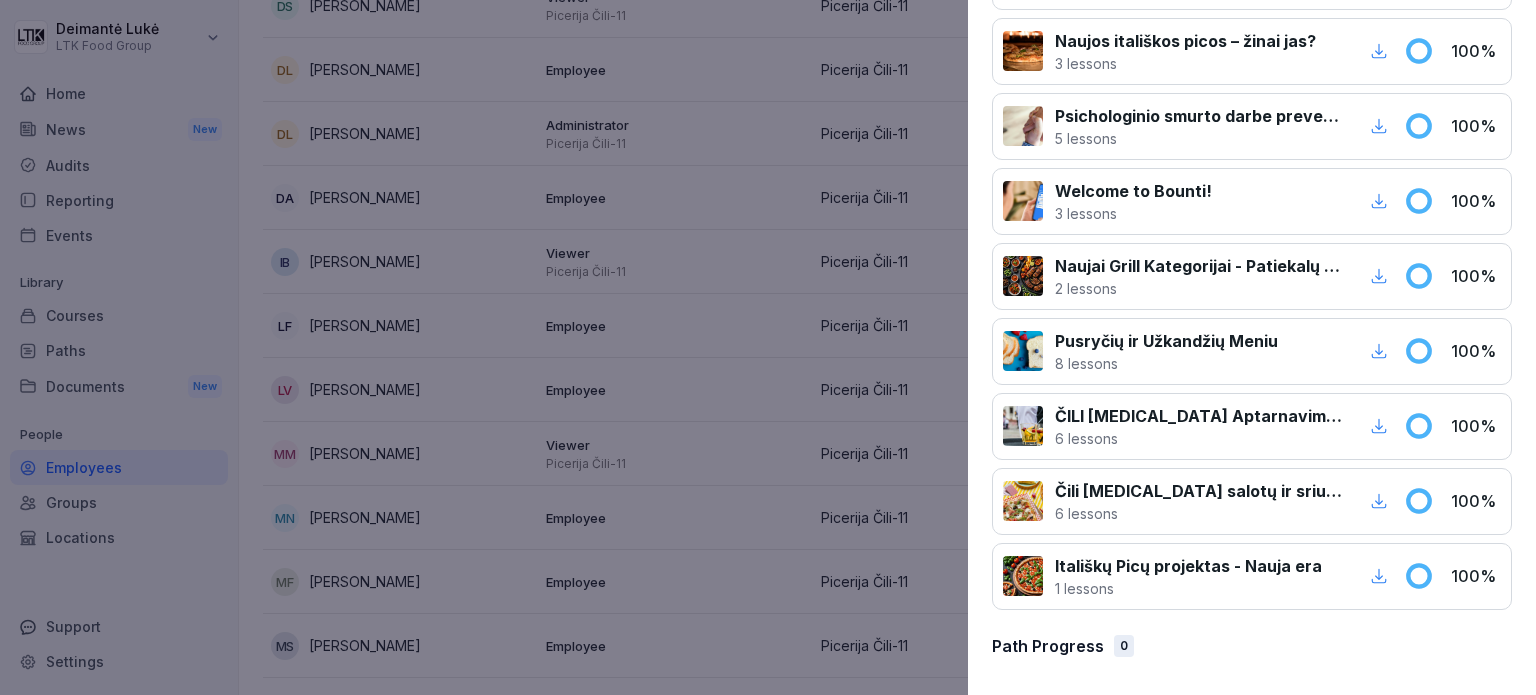 click at bounding box center [768, 347] 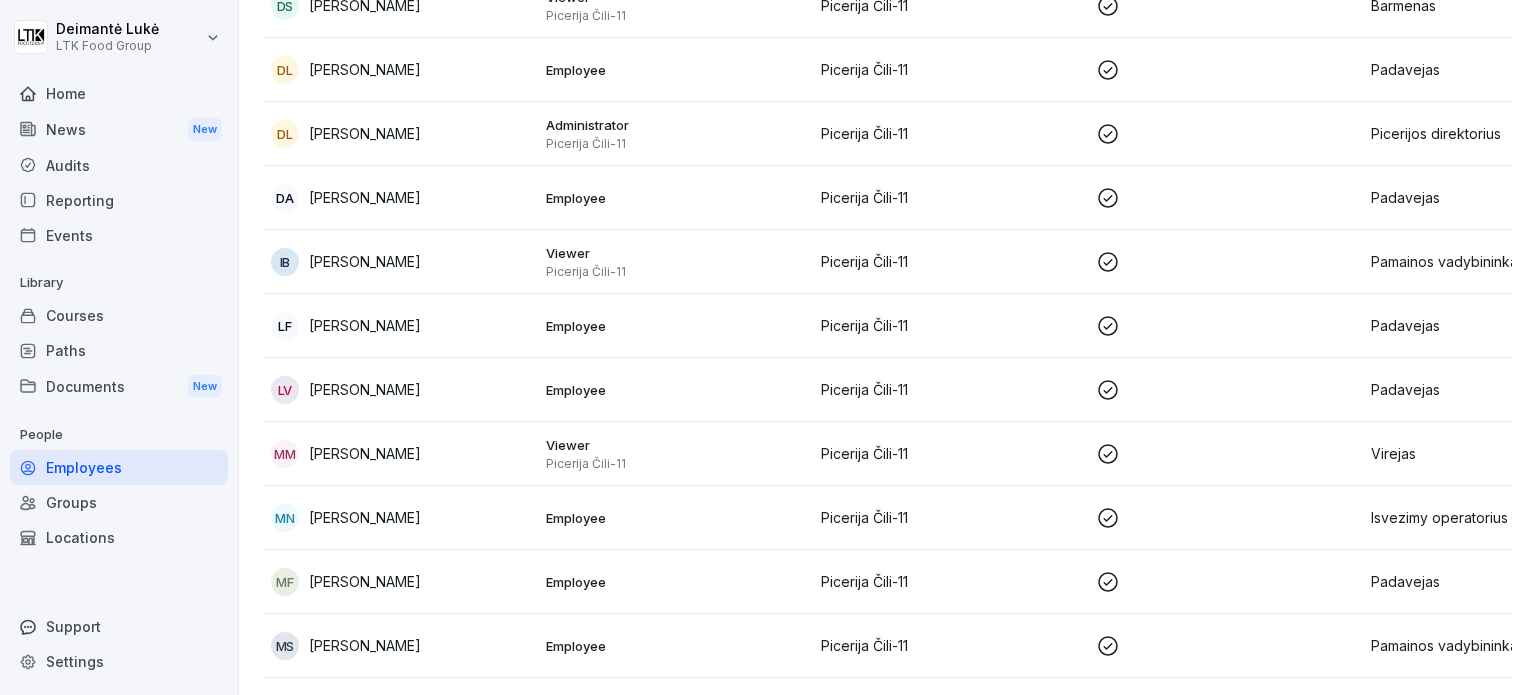click on "Home" at bounding box center [119, 93] 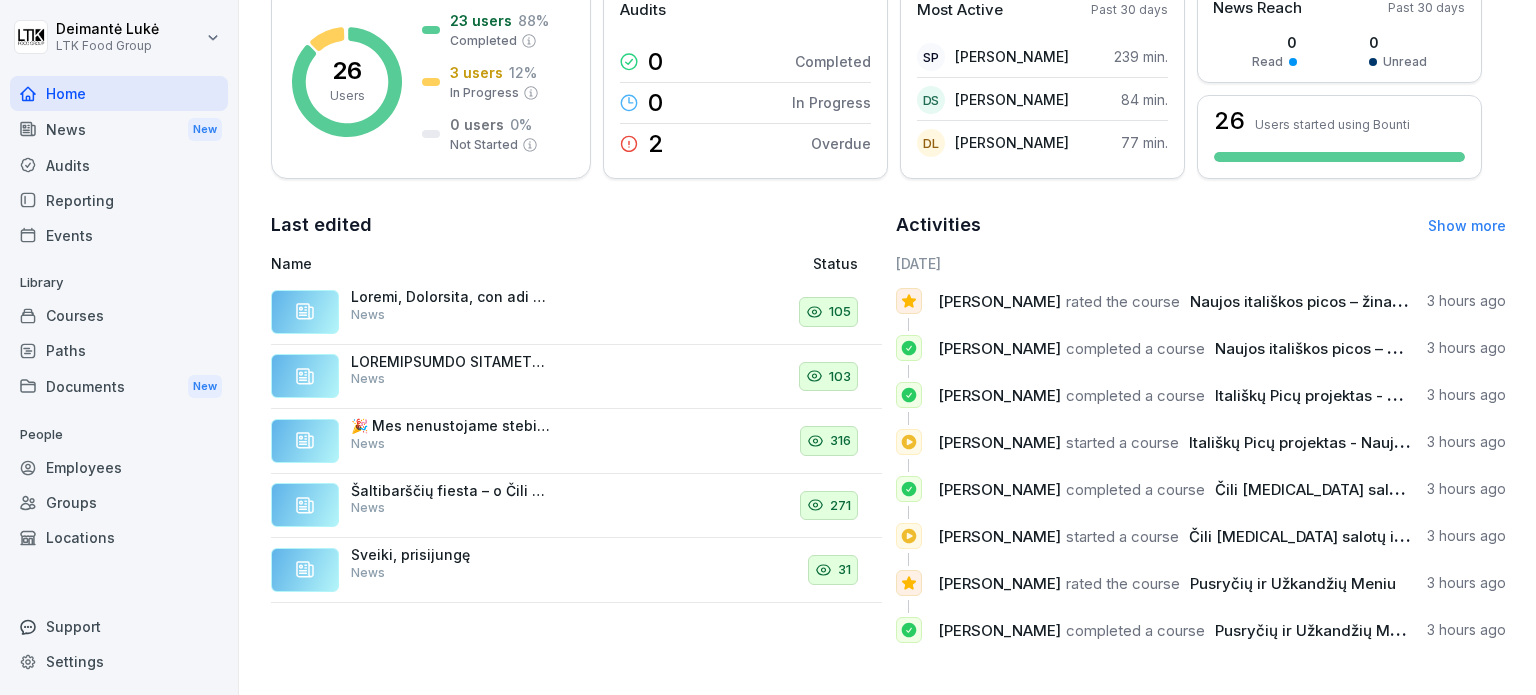 scroll, scrollTop: 0, scrollLeft: 0, axis: both 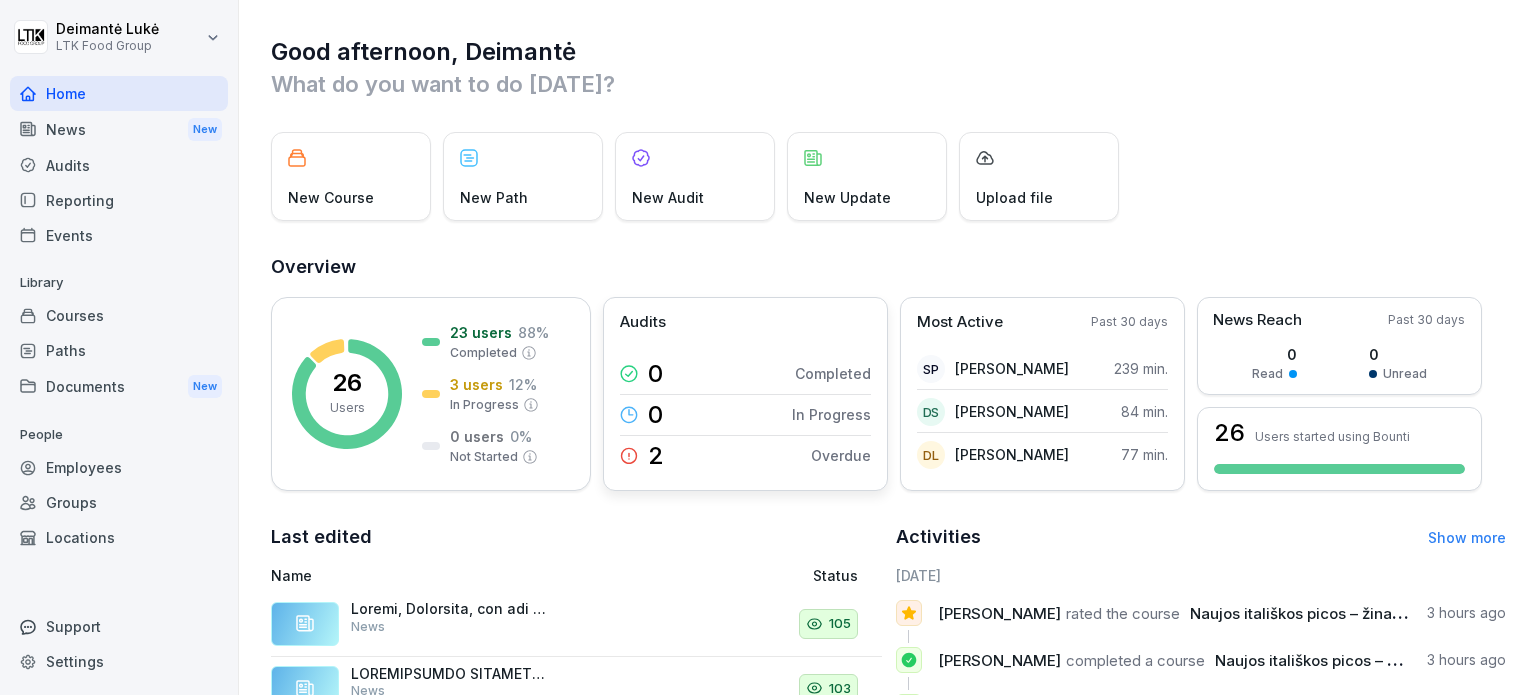 click 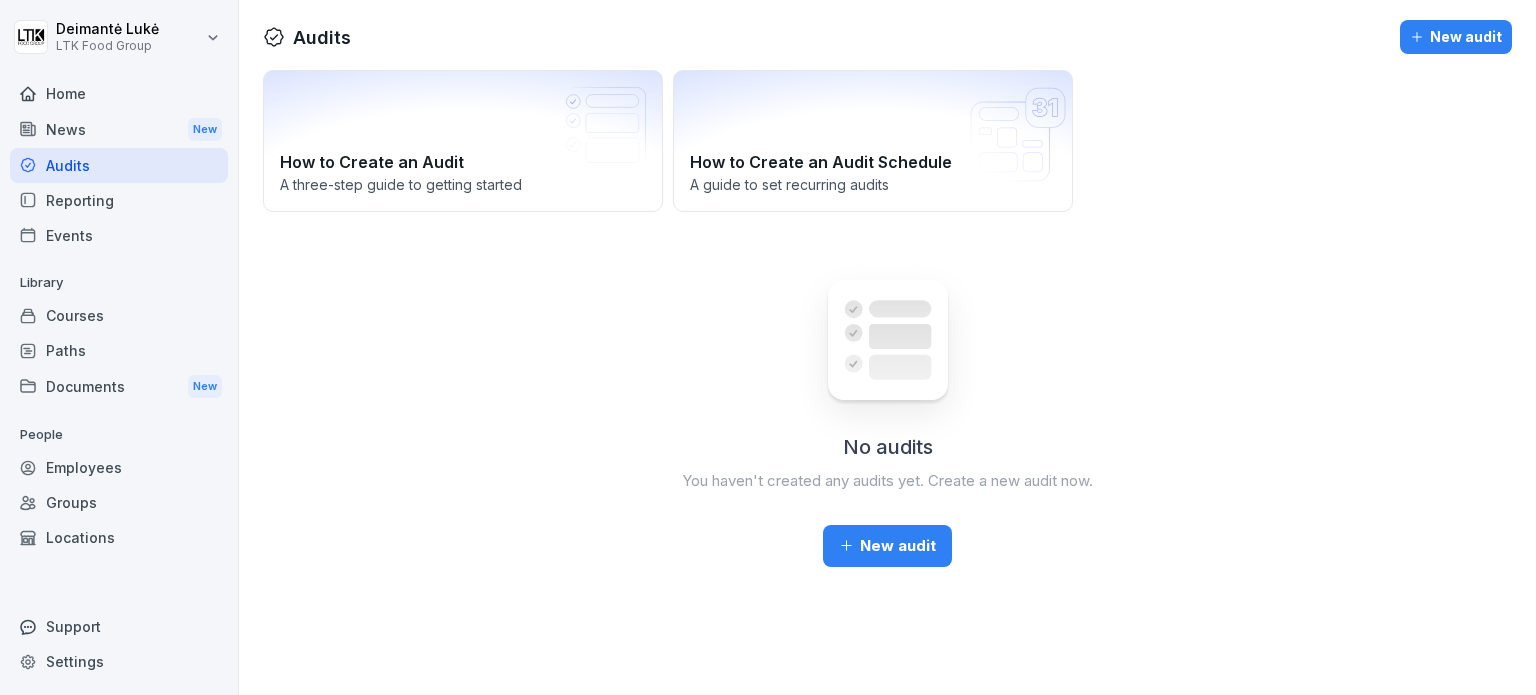 click on "Home" at bounding box center [119, 93] 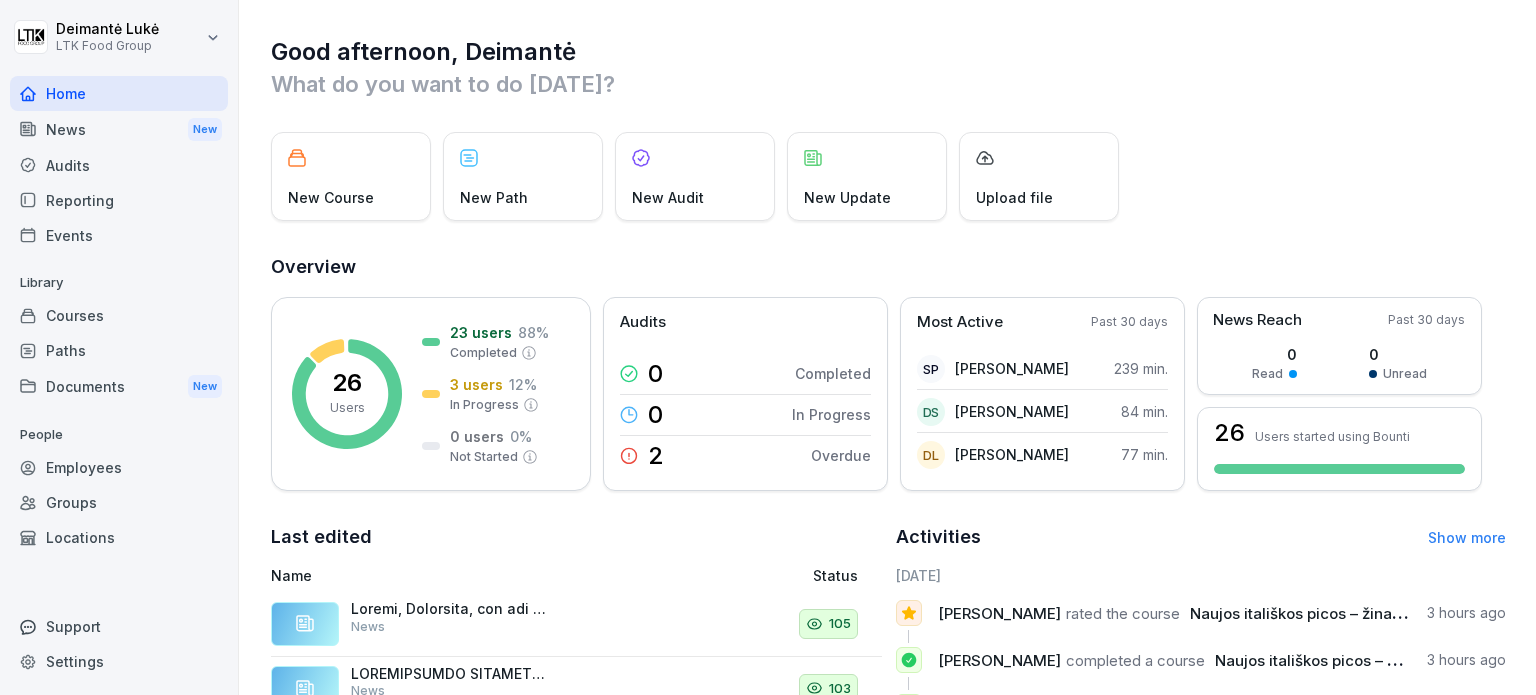 click on "Employees" at bounding box center (119, 467) 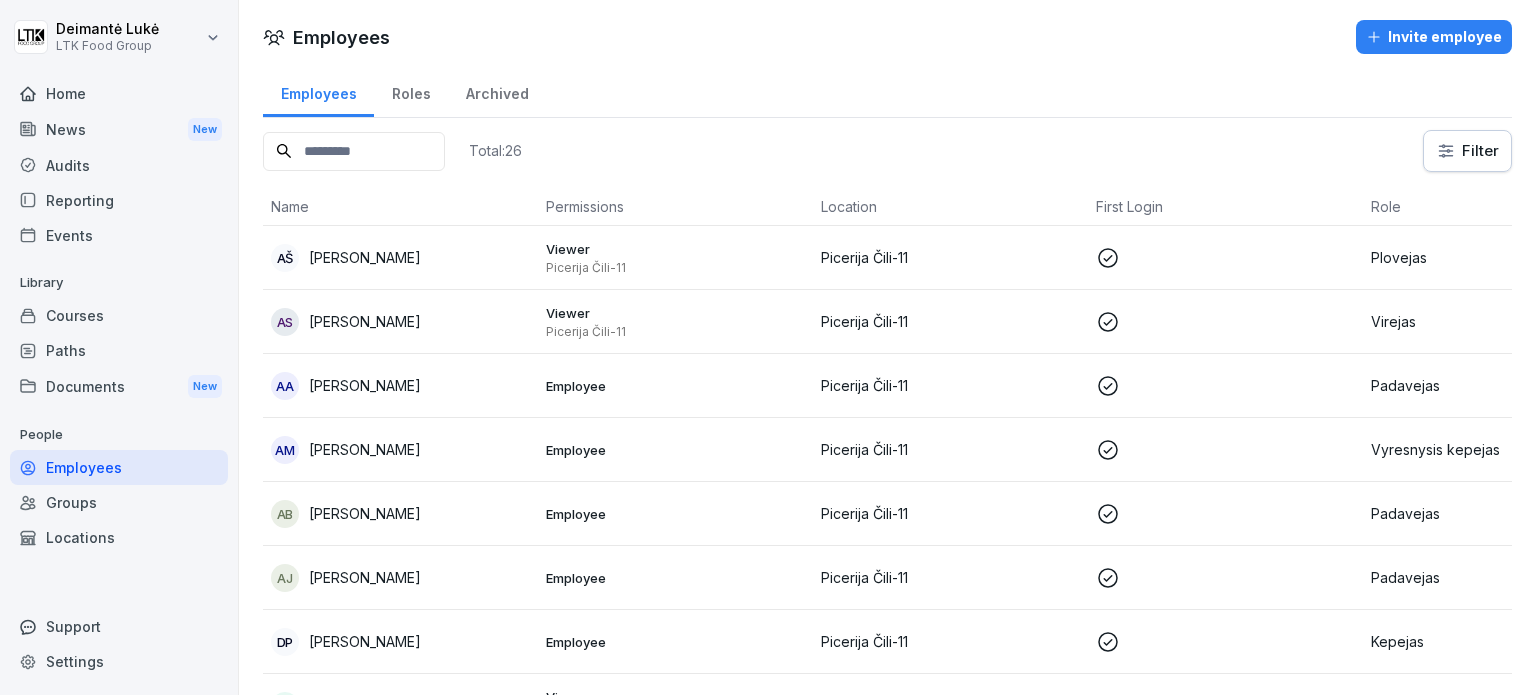 click on "Invite employee" at bounding box center [1434, 37] 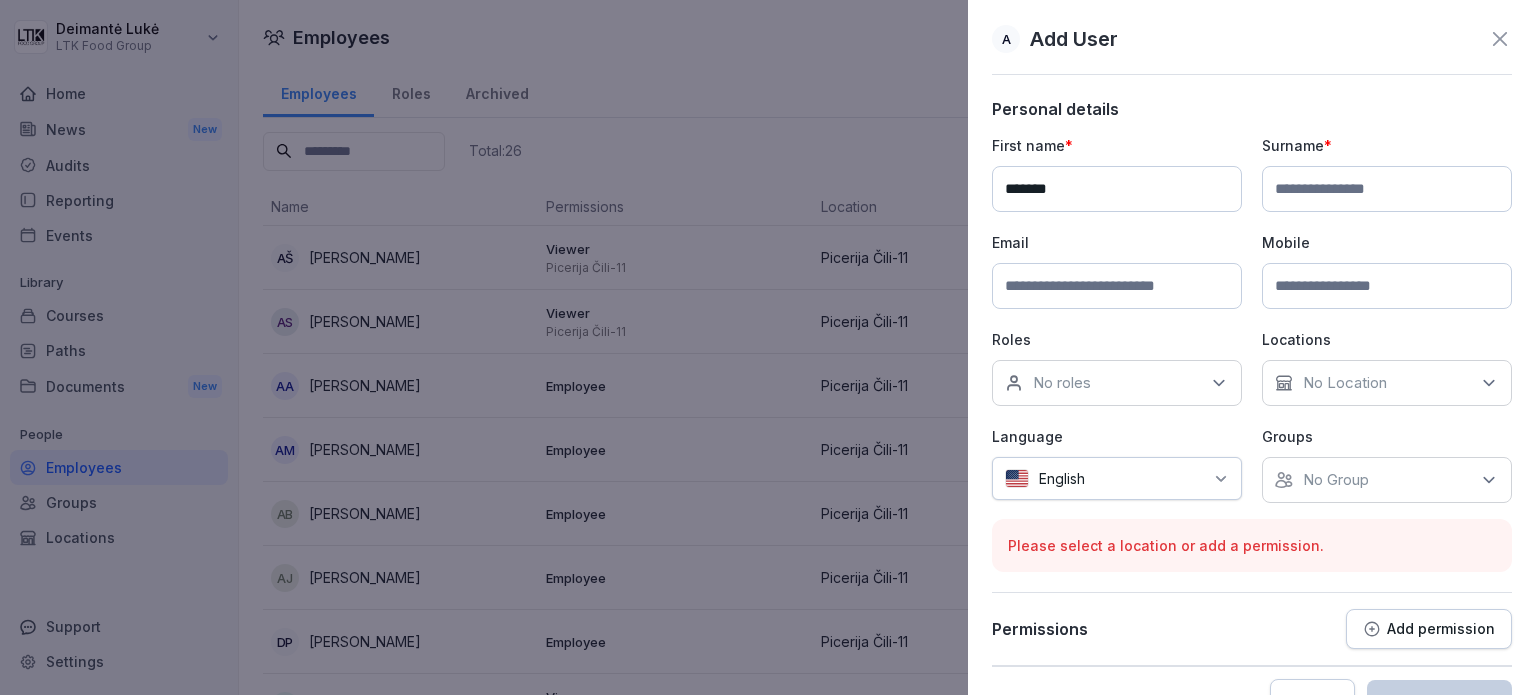 type on "*******" 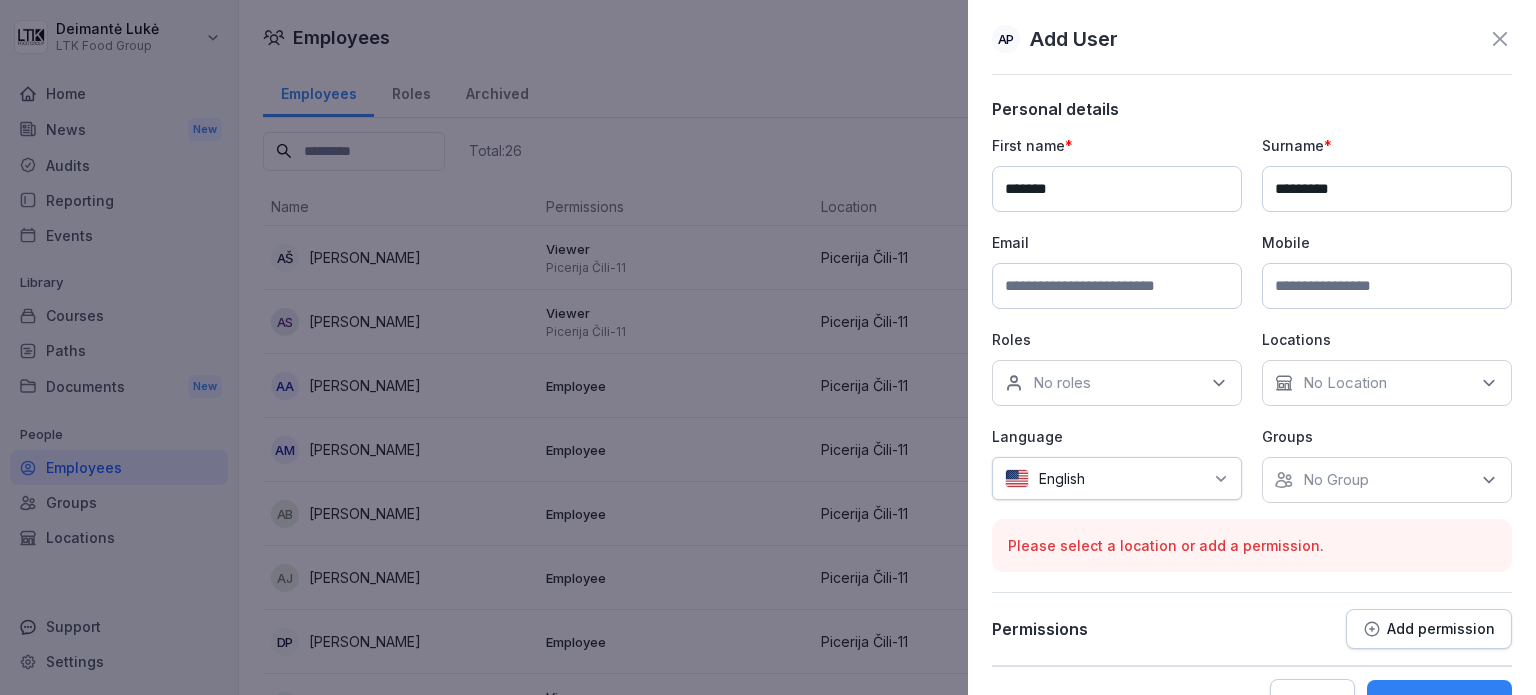 type on "*********" 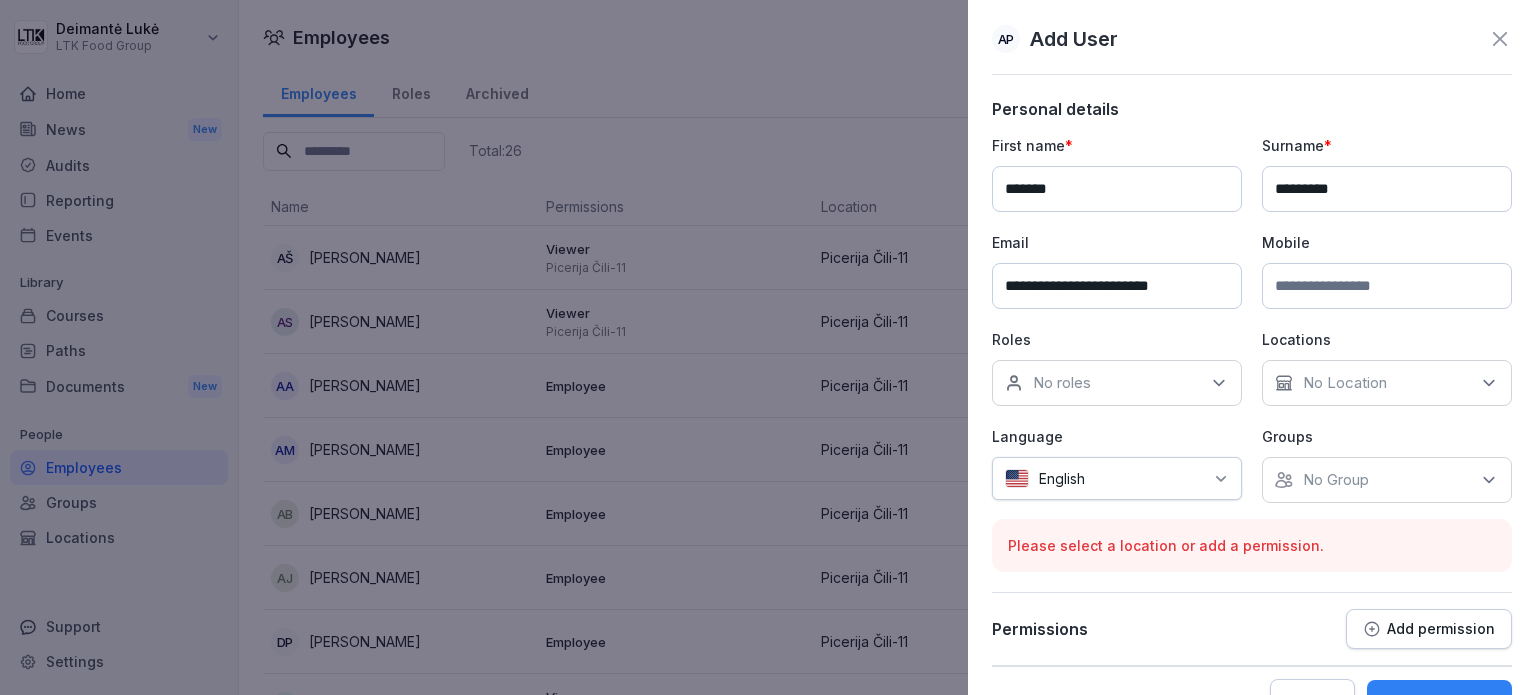 type on "**********" 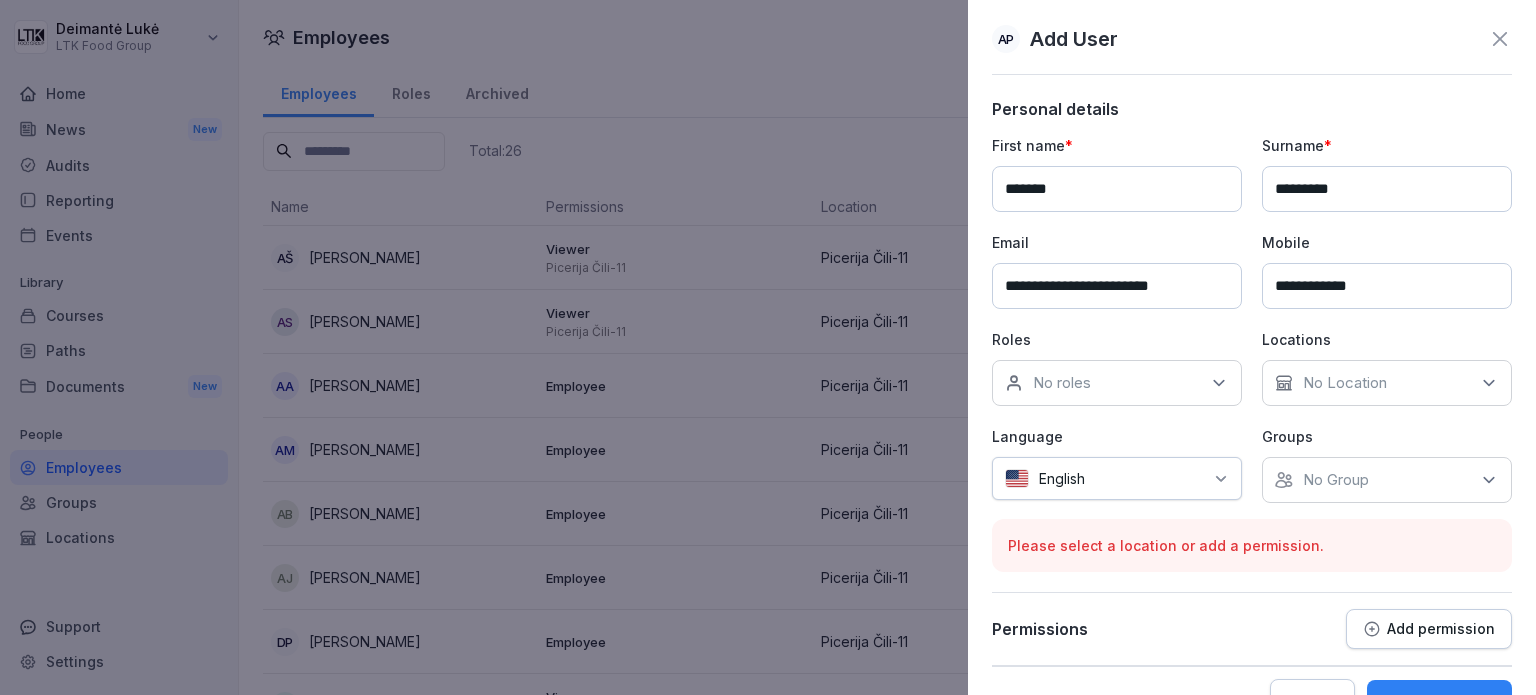 type on "**********" 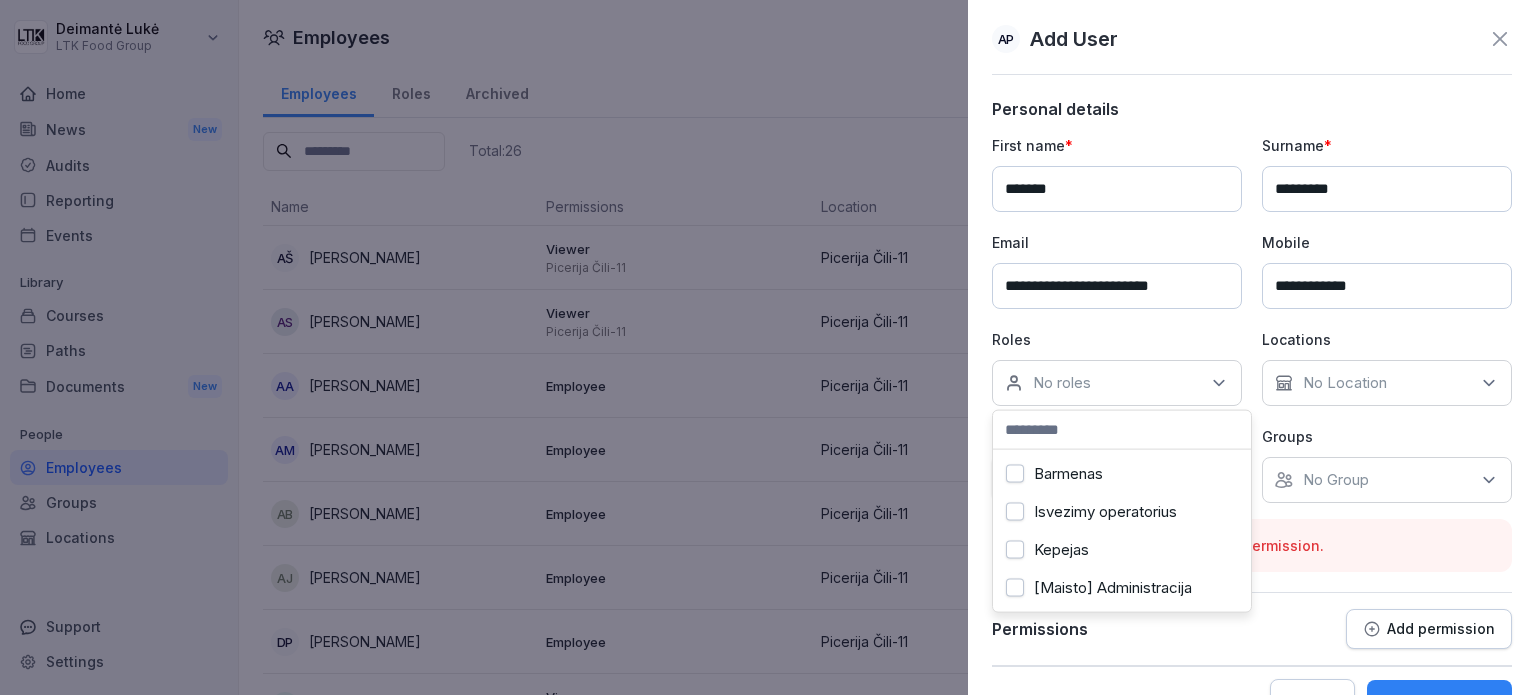 click on "Isvezimy operatorius" at bounding box center (1105, 512) 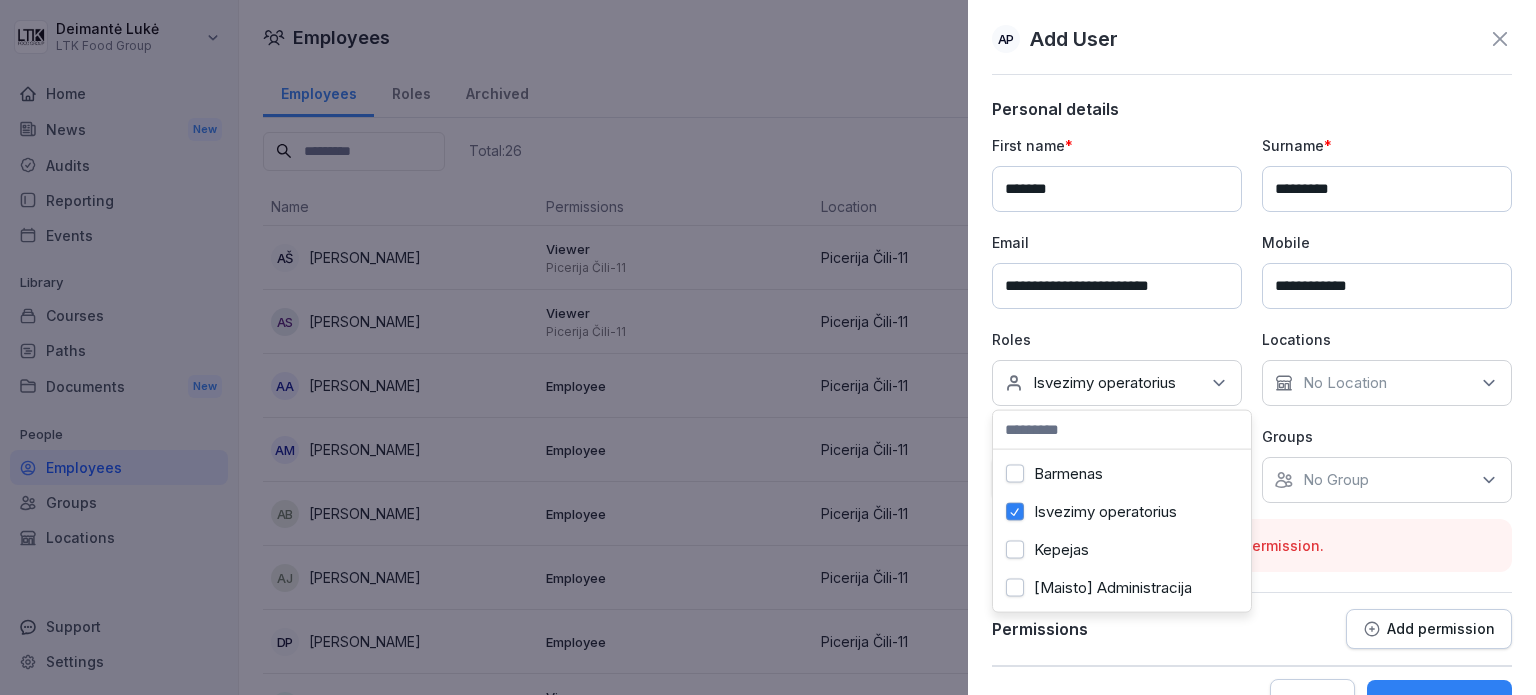 click on "No Location" at bounding box center (1345, 383) 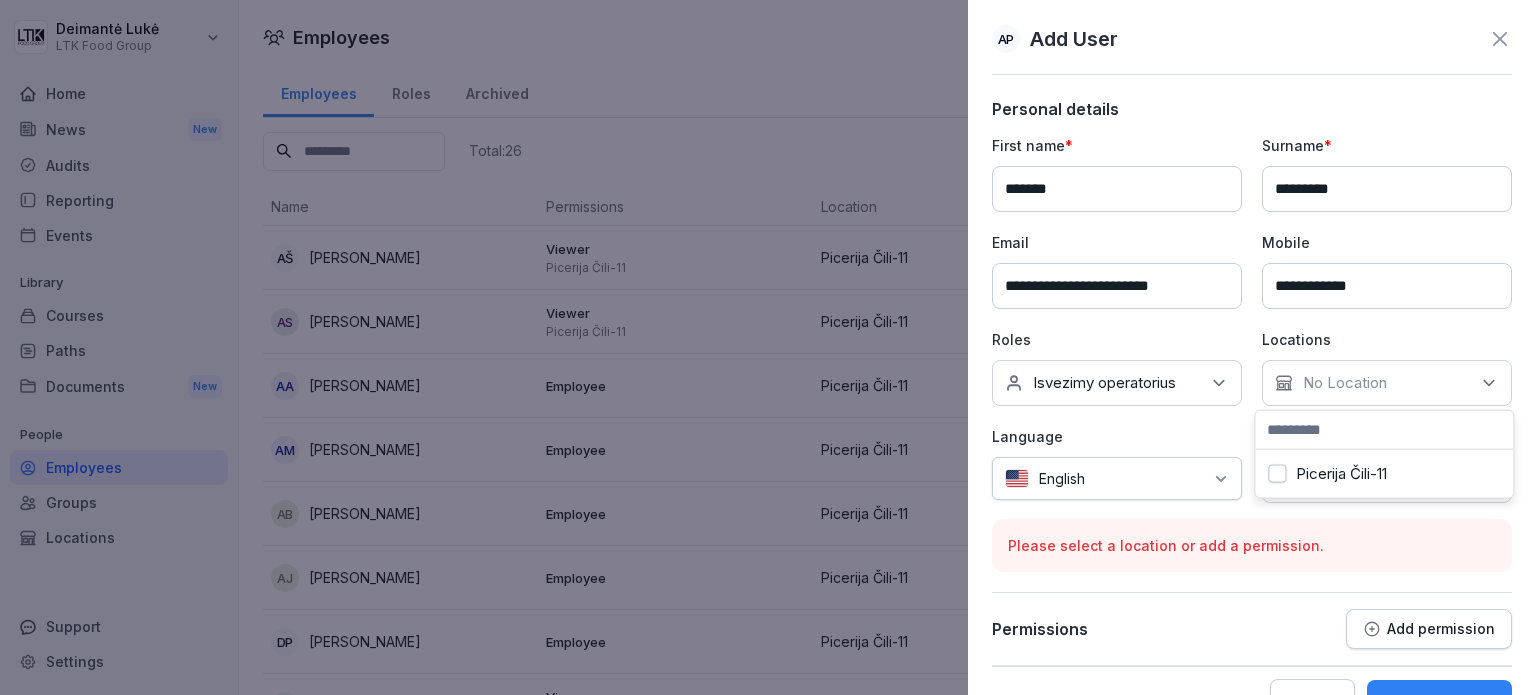 click on "Picerija Čili-11" at bounding box center [1341, 474] 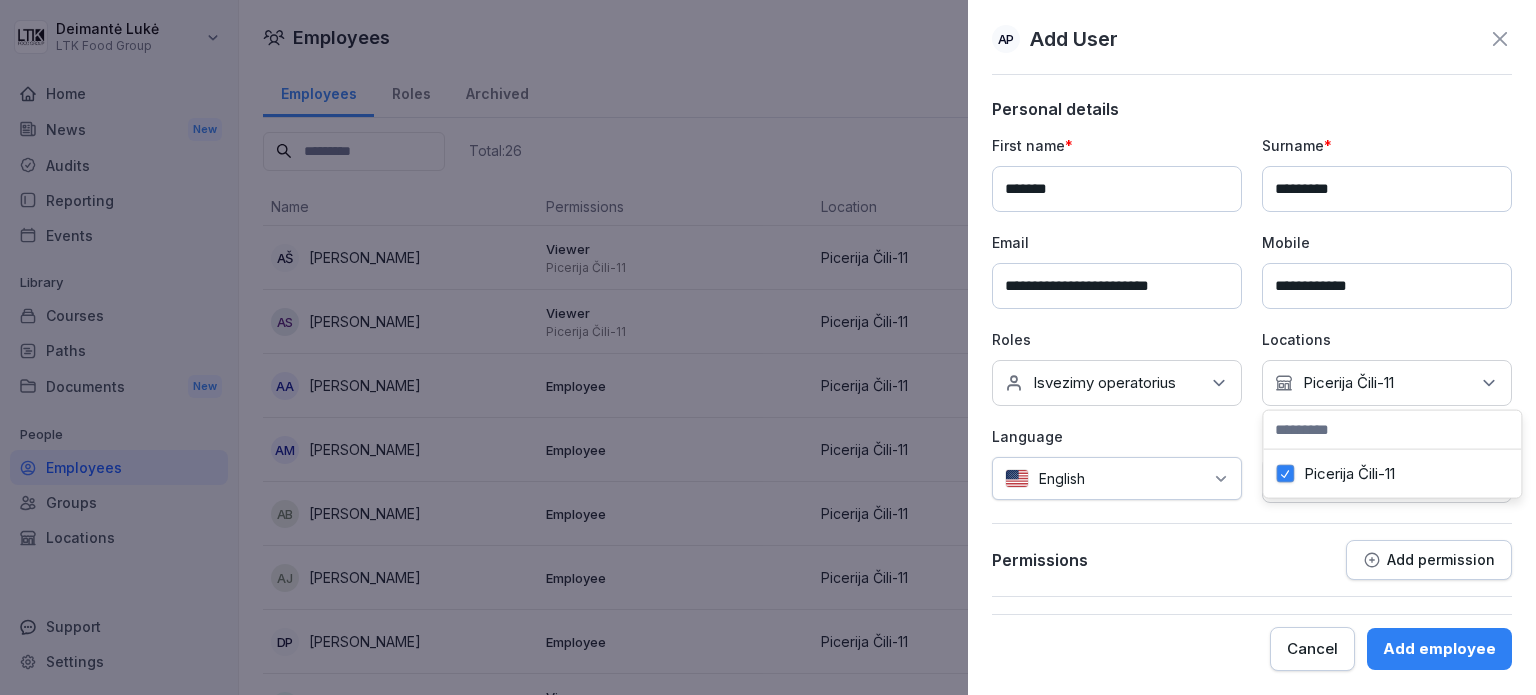 click at bounding box center (1149, 478) 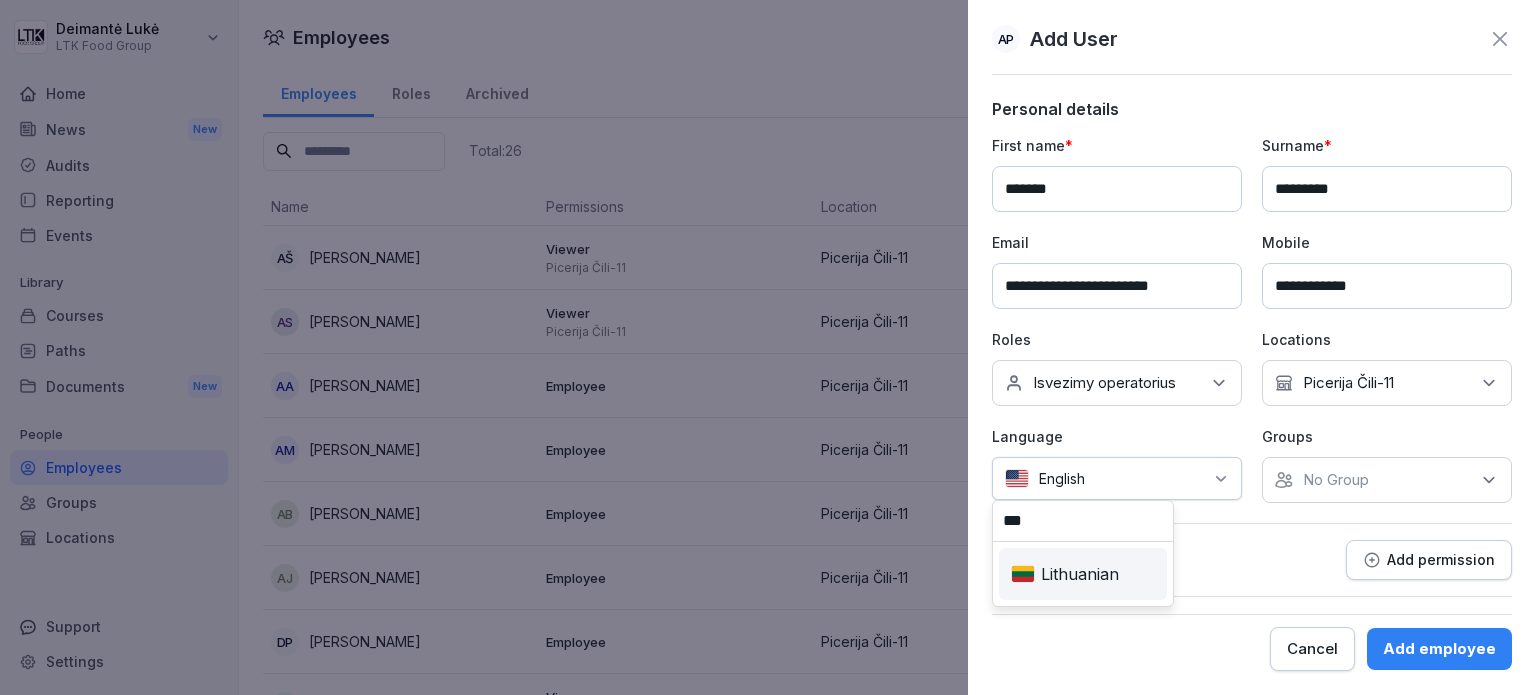 type on "***" 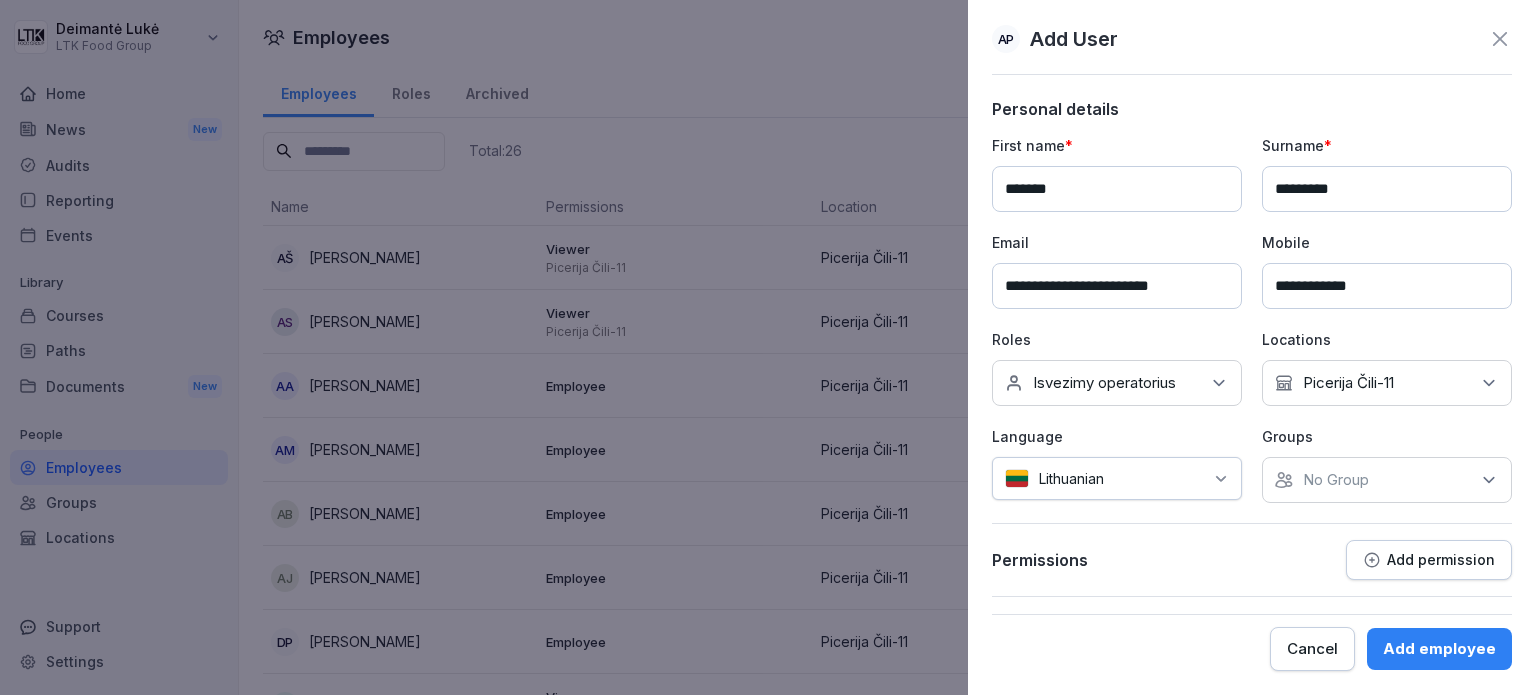 click on "No Group" at bounding box center [1387, 480] 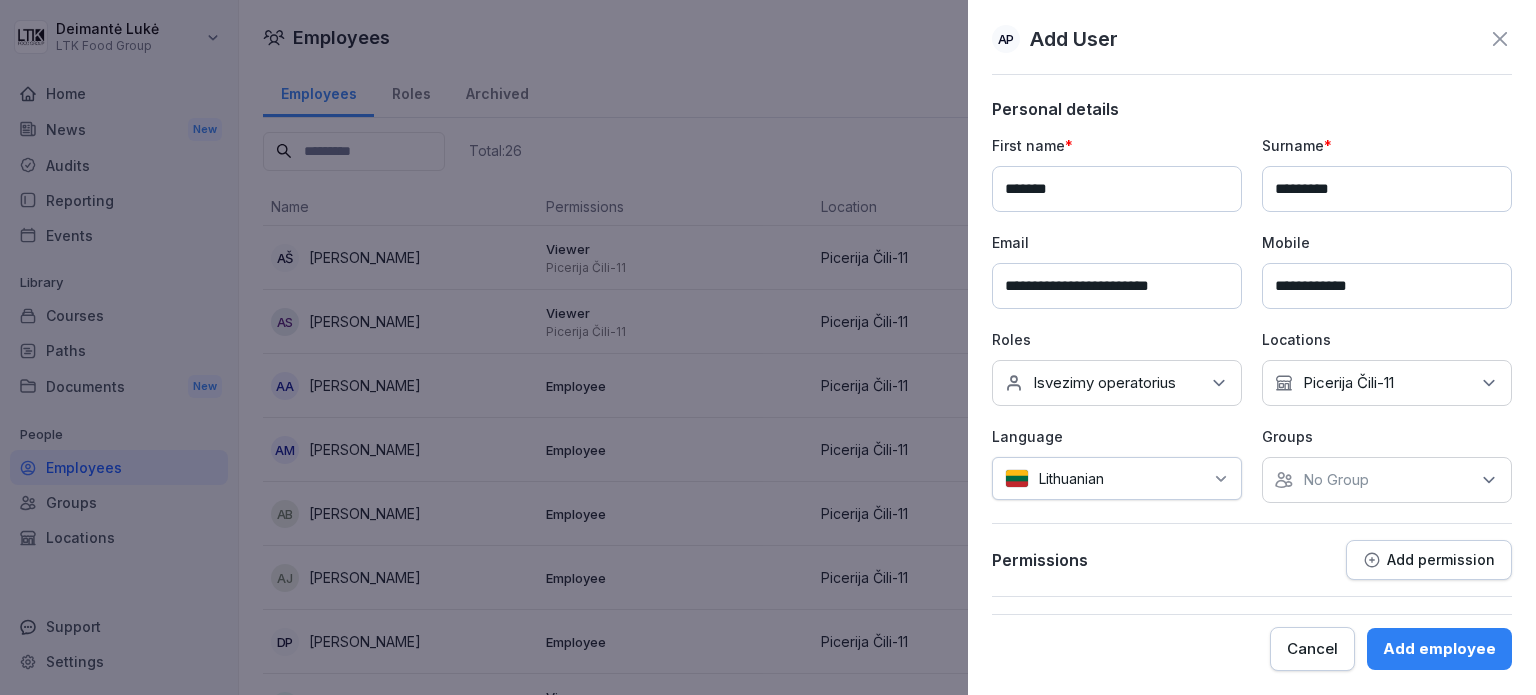 click on "No Group" at bounding box center [1387, 480] 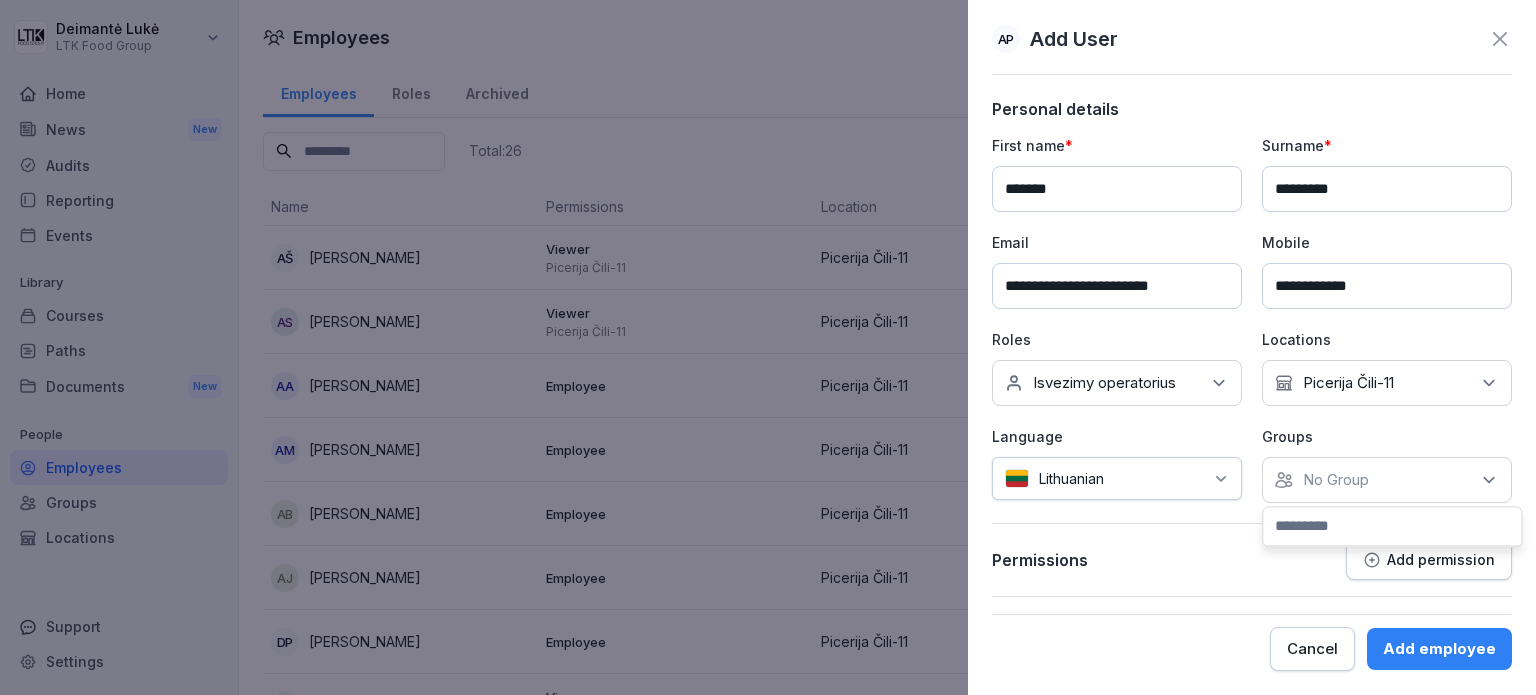 click on "Add employee" at bounding box center [1439, 649] 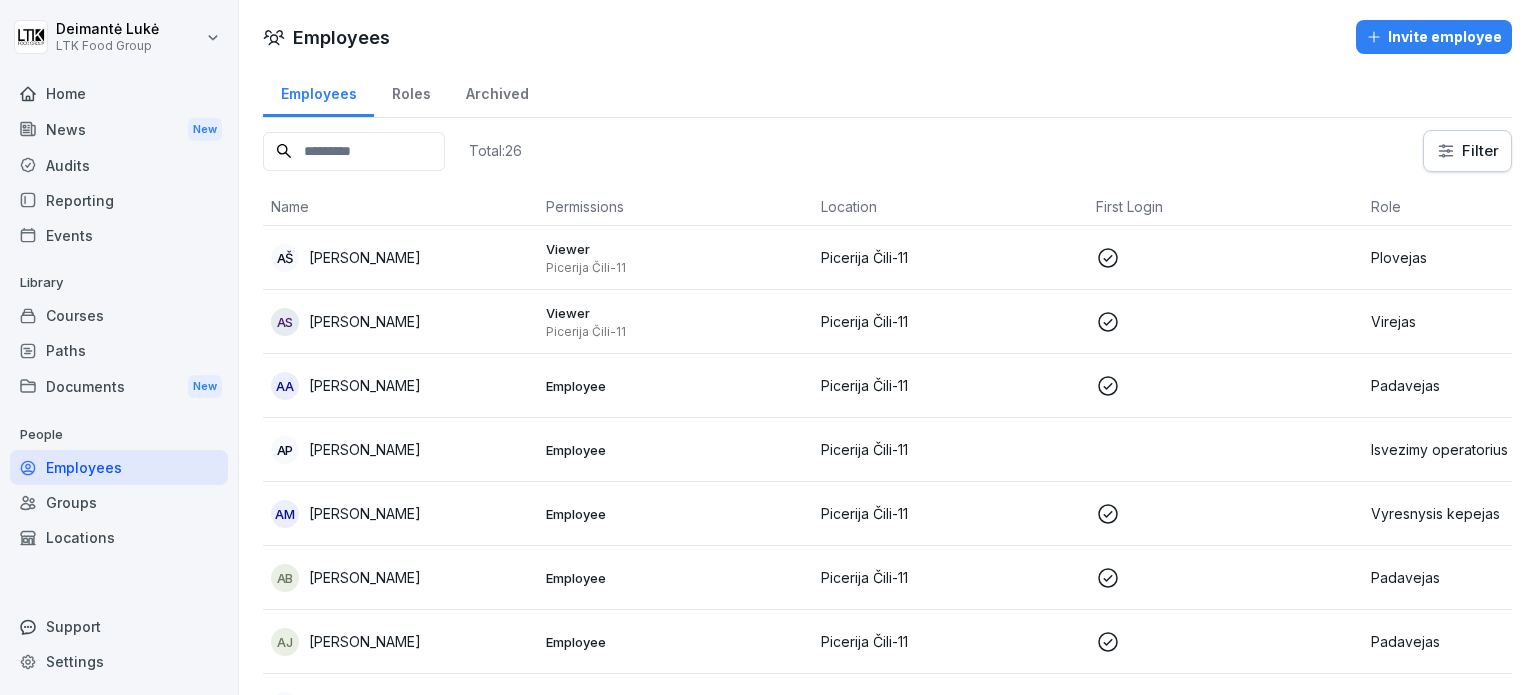 click on "Home" at bounding box center [119, 93] 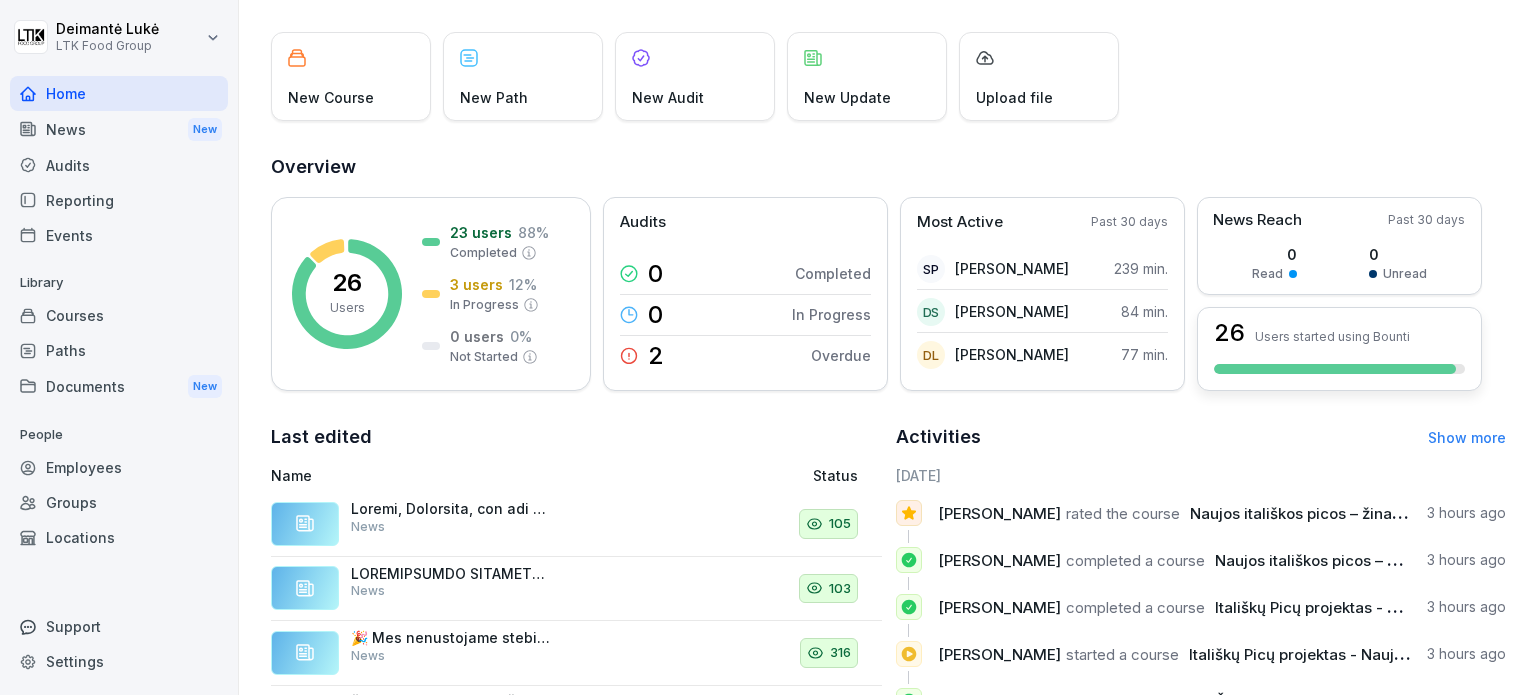 click on "Users started using Bounti" at bounding box center (1332, 336) 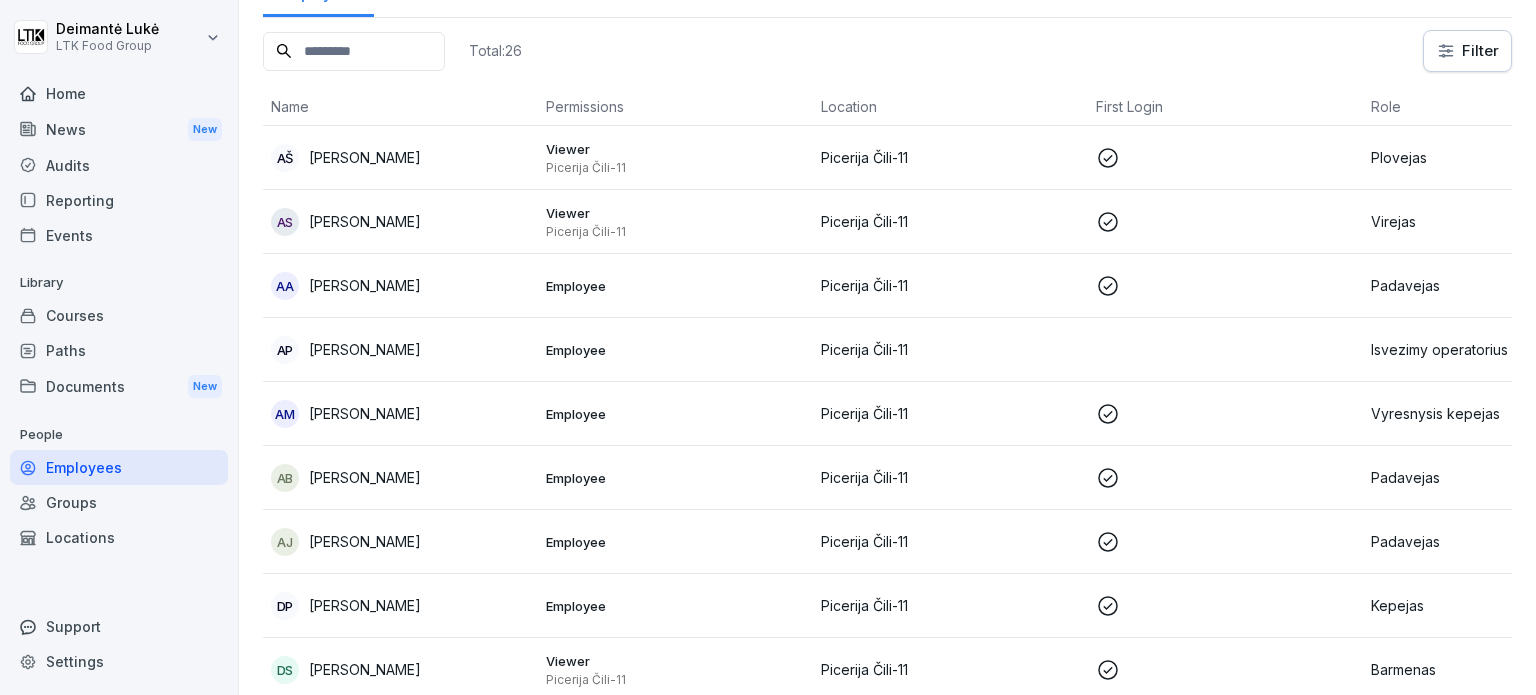 scroll, scrollTop: 20, scrollLeft: 0, axis: vertical 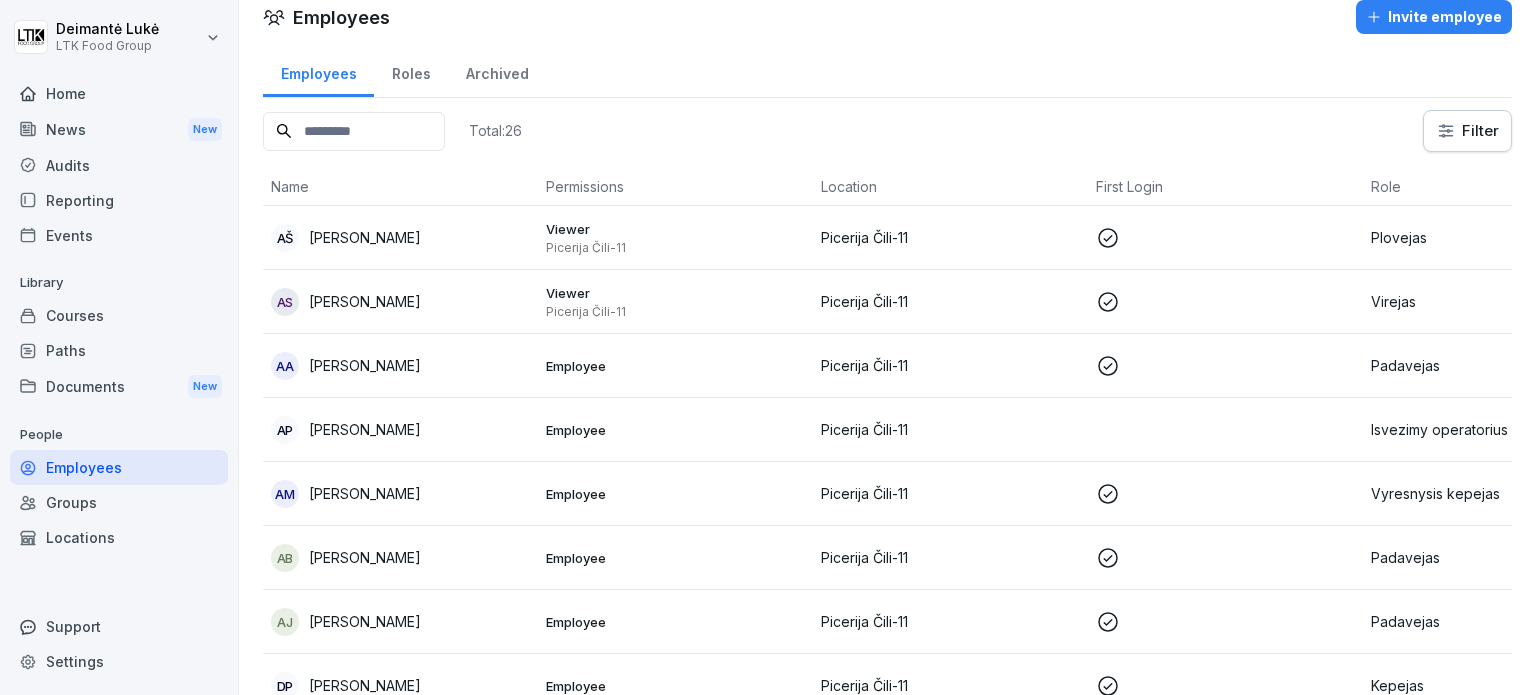 click 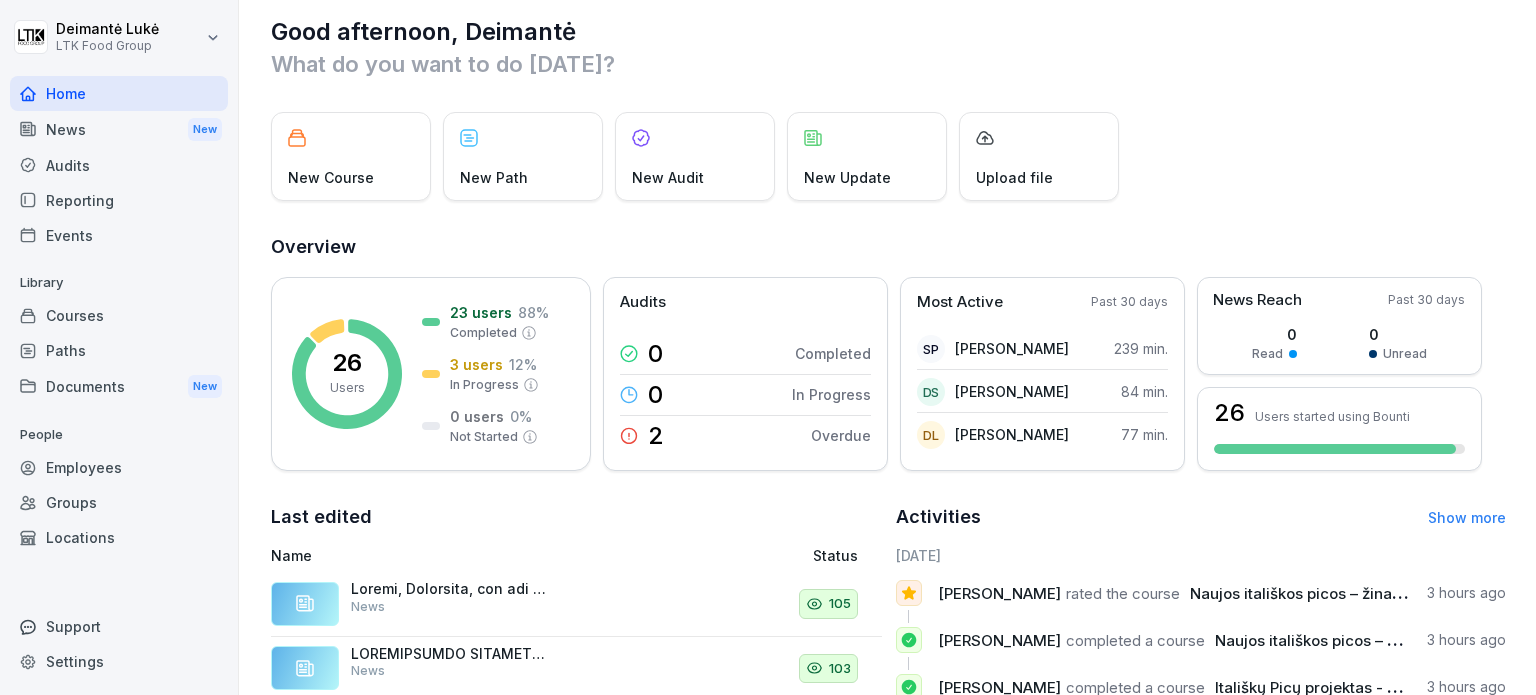 scroll, scrollTop: 0, scrollLeft: 0, axis: both 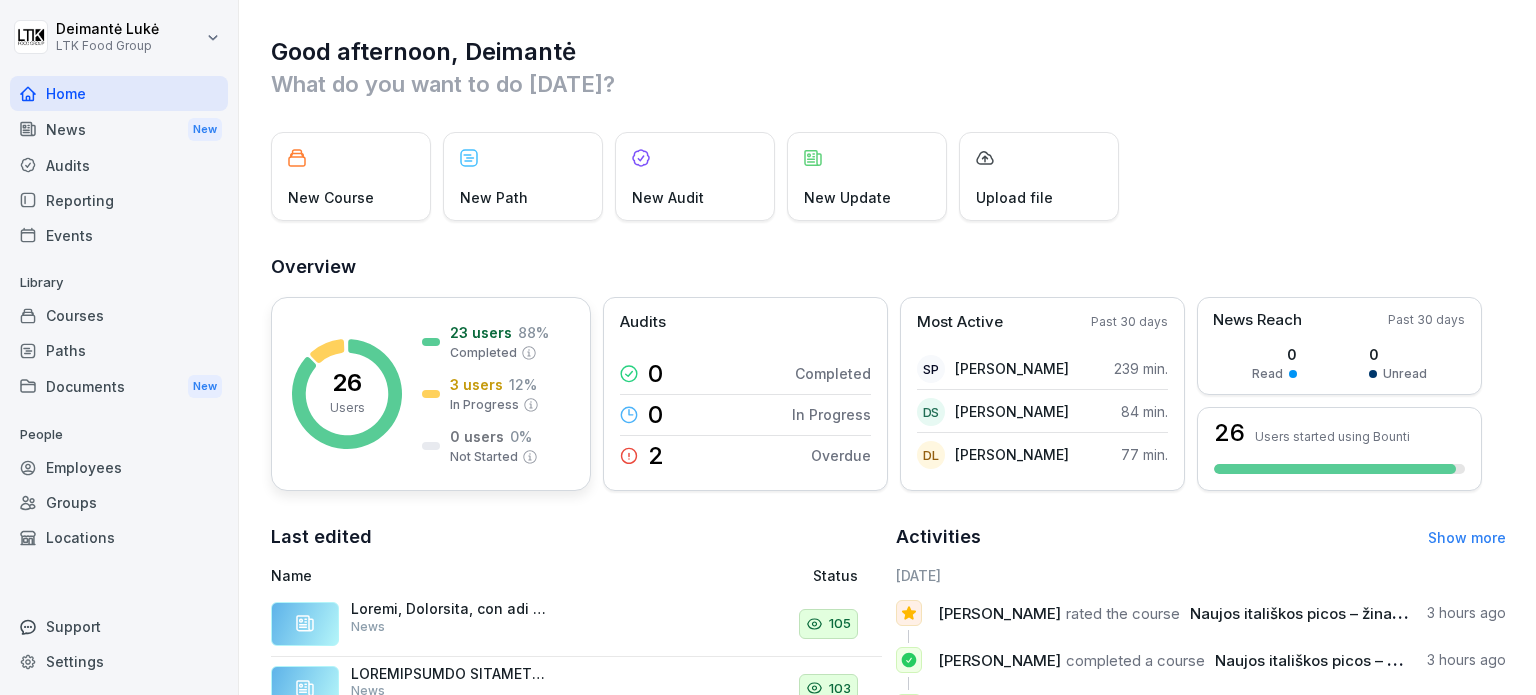 click on "Users" at bounding box center (347, 408) 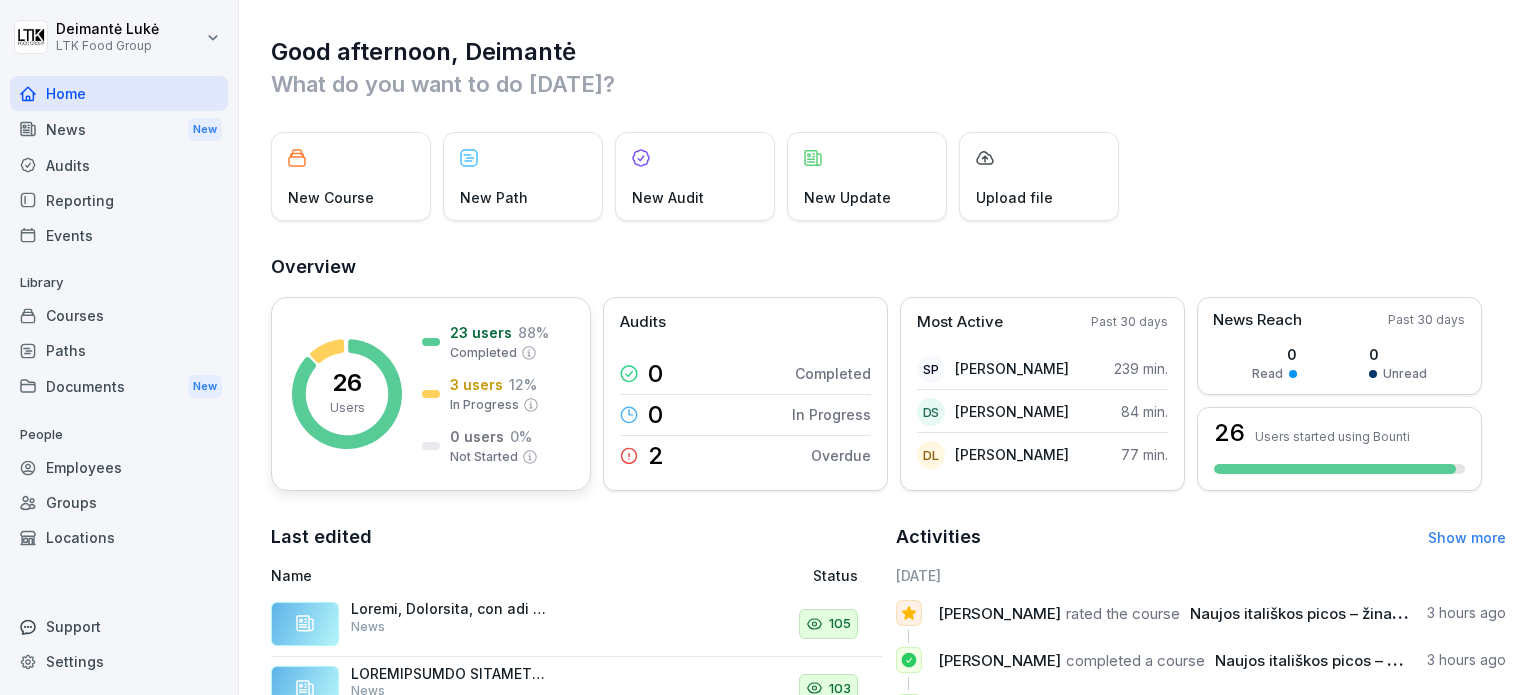 click on "26" at bounding box center [347, 383] 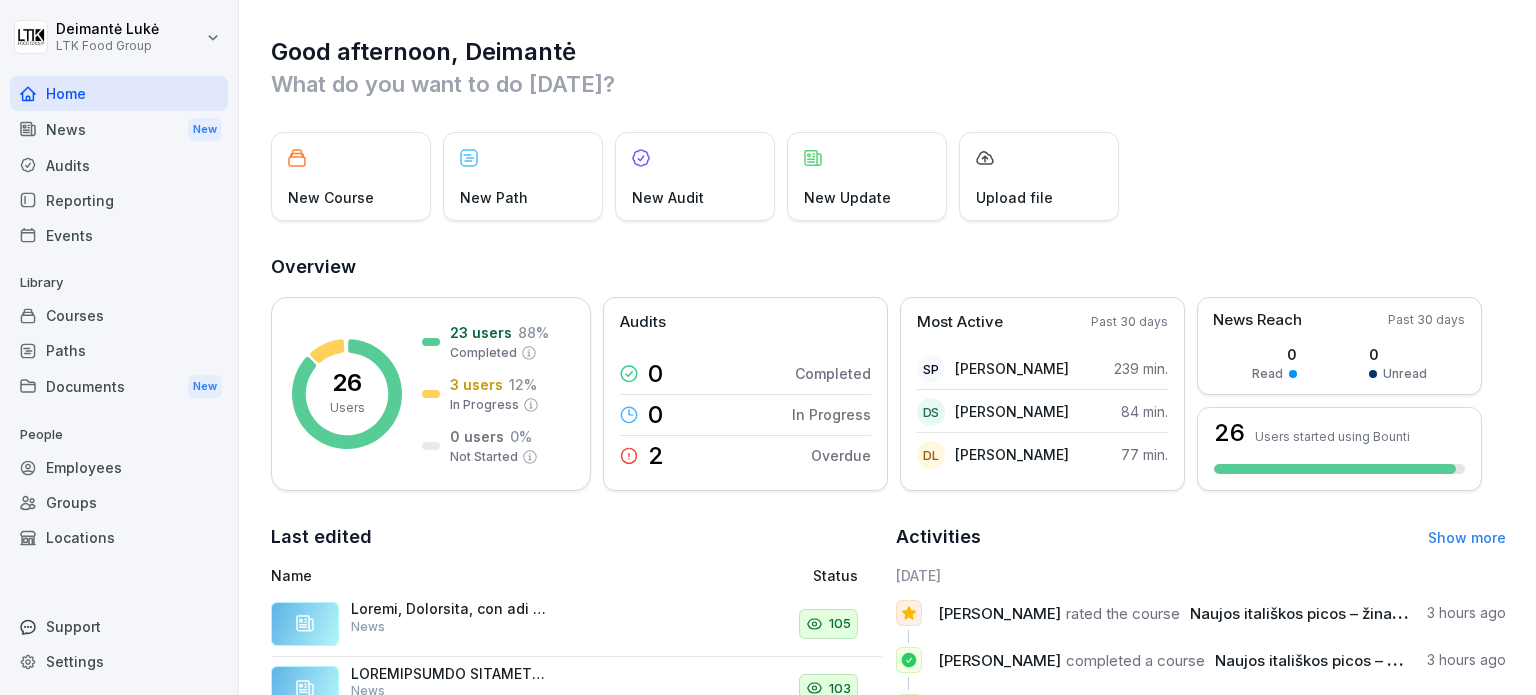 click on "Audits" at bounding box center (119, 165) 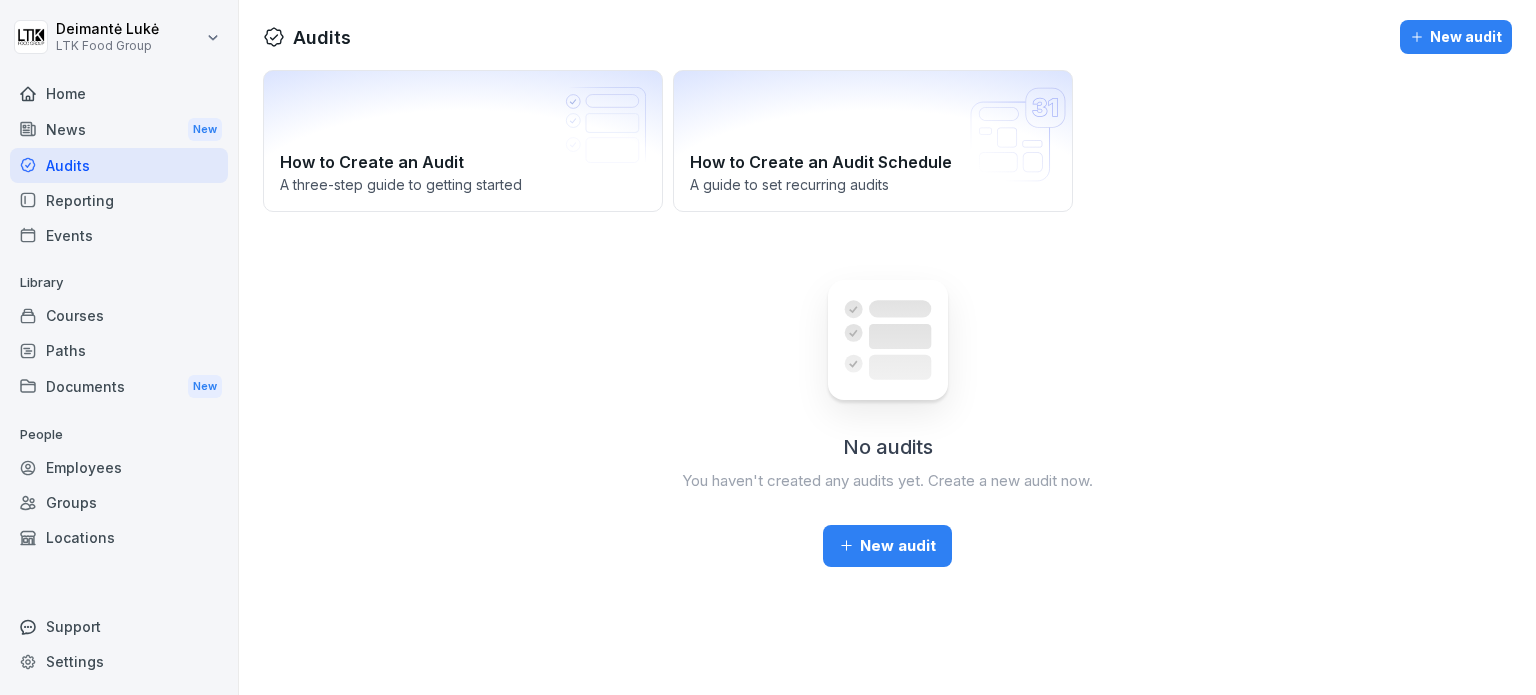 click on "Reporting" at bounding box center (119, 200) 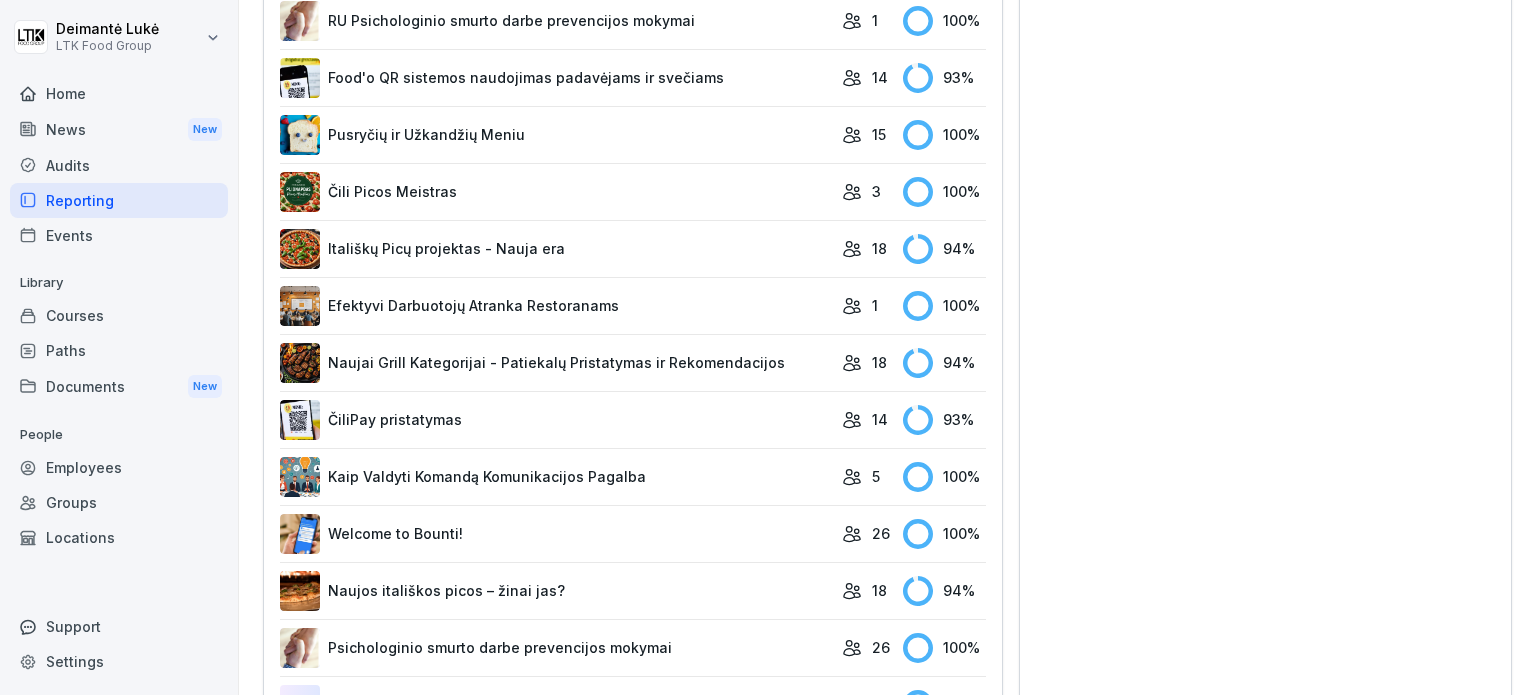scroll, scrollTop: 1088, scrollLeft: 0, axis: vertical 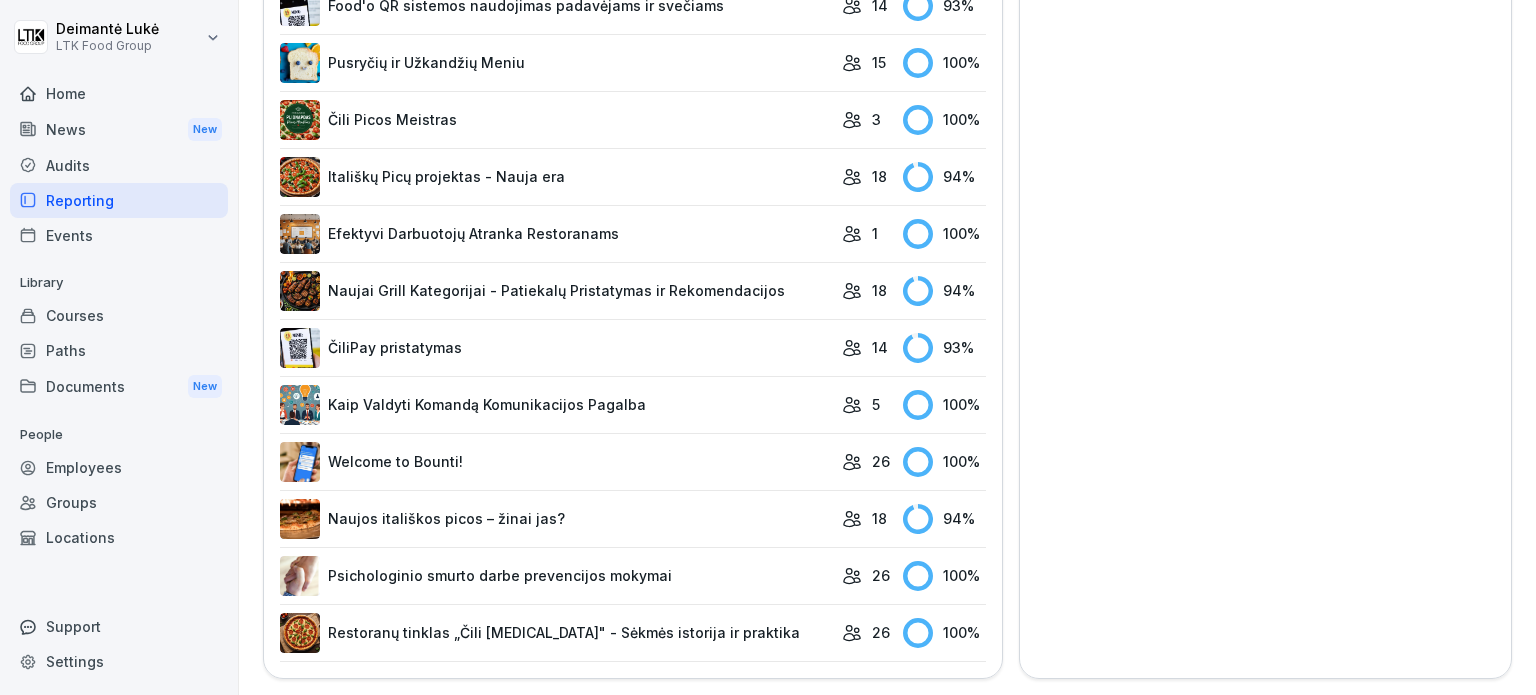 click on "ČiliPay pristatymas" at bounding box center [556, 348] 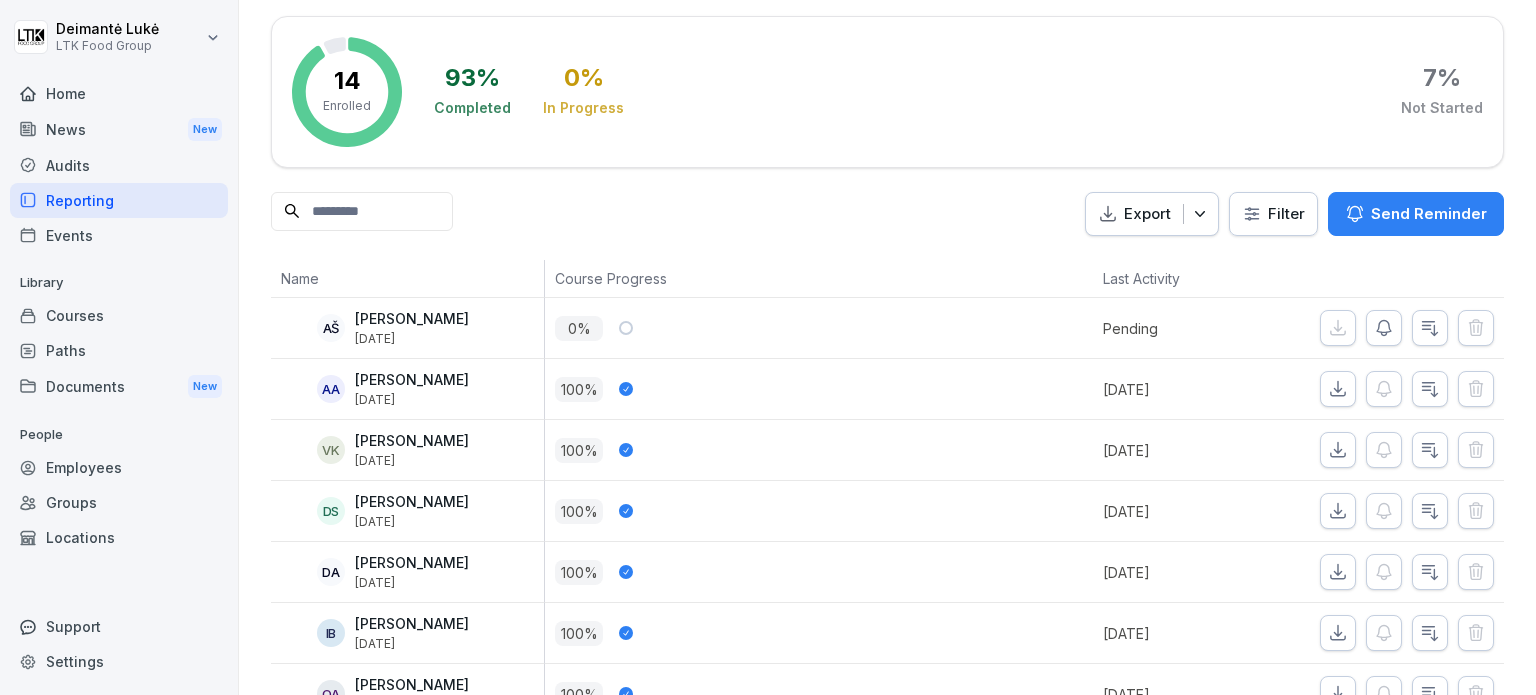 scroll, scrollTop: 0, scrollLeft: 0, axis: both 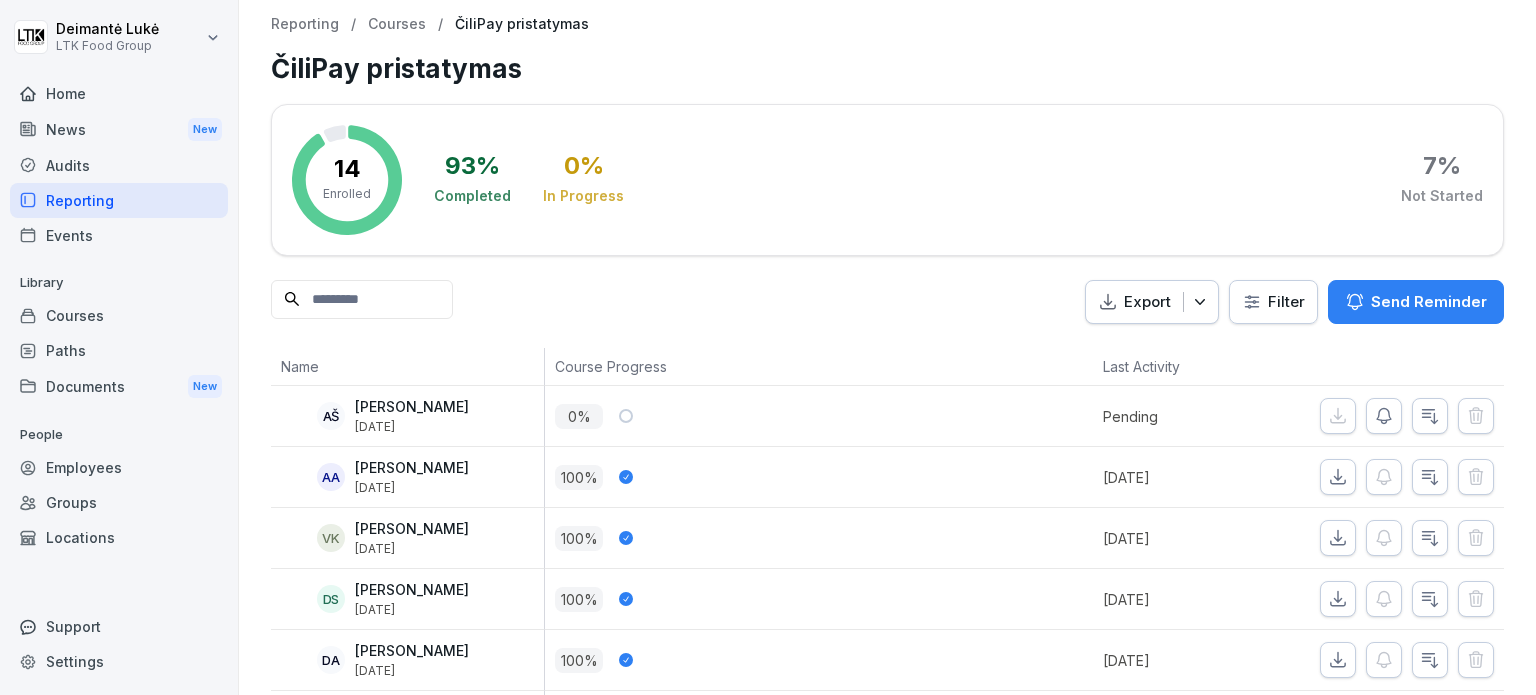 click on "Home" at bounding box center (119, 93) 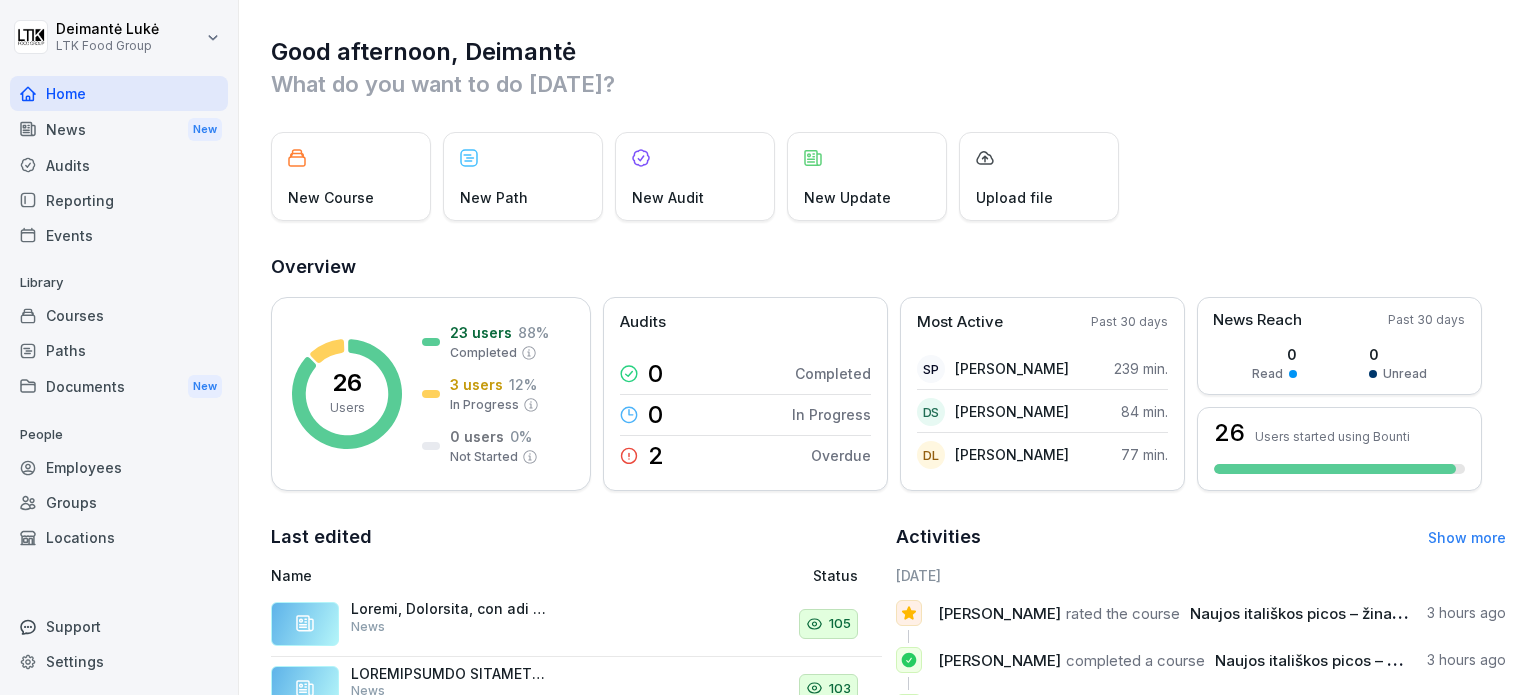 click on "Audits" at bounding box center (119, 165) 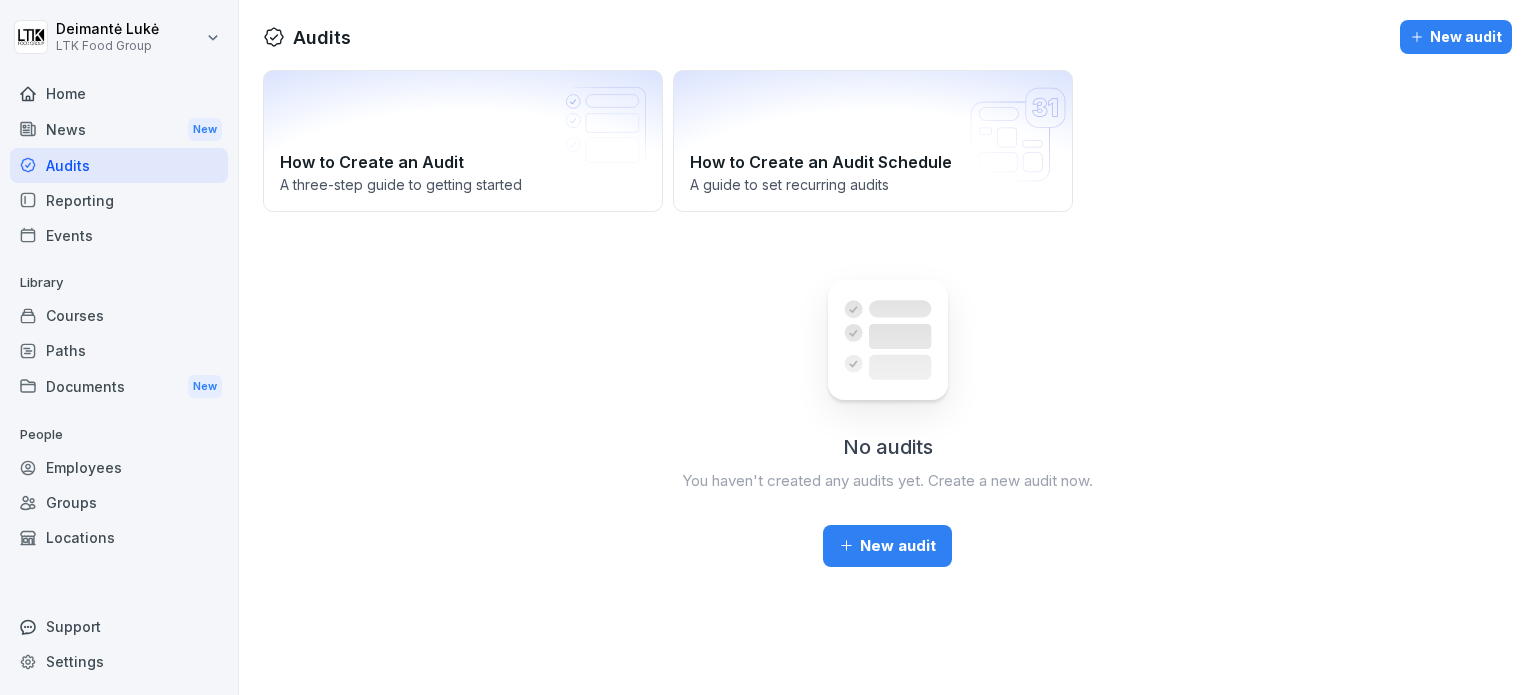 click on "Home" at bounding box center (119, 93) 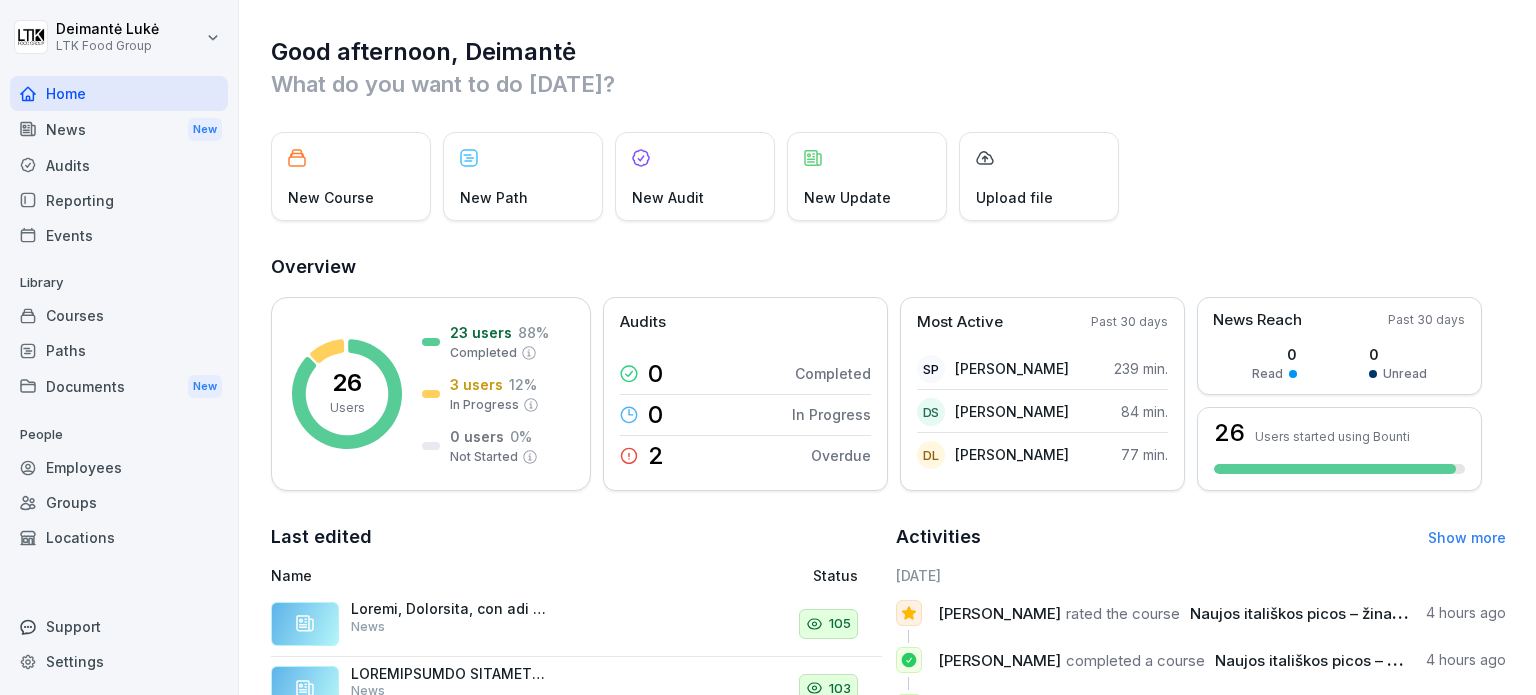 scroll, scrollTop: 100, scrollLeft: 0, axis: vertical 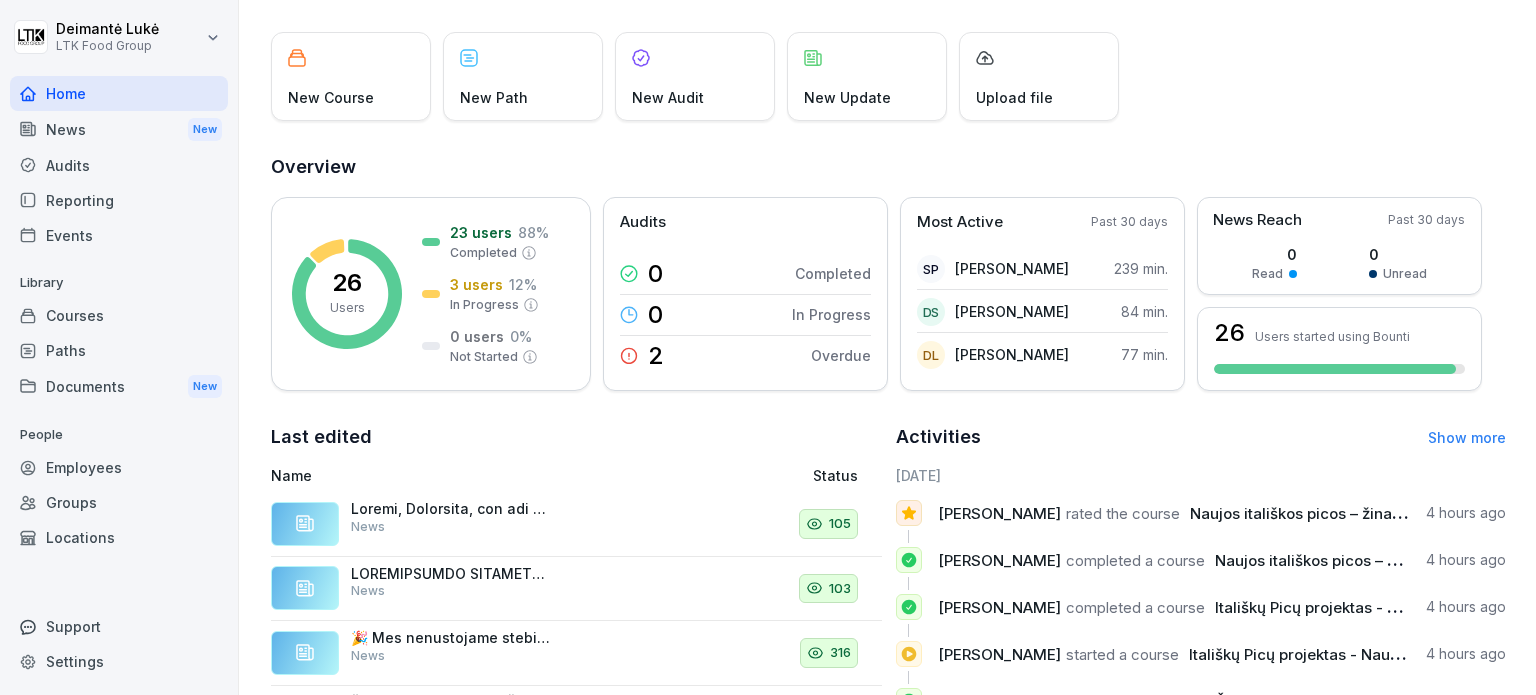 click on "Audits" at bounding box center [119, 165] 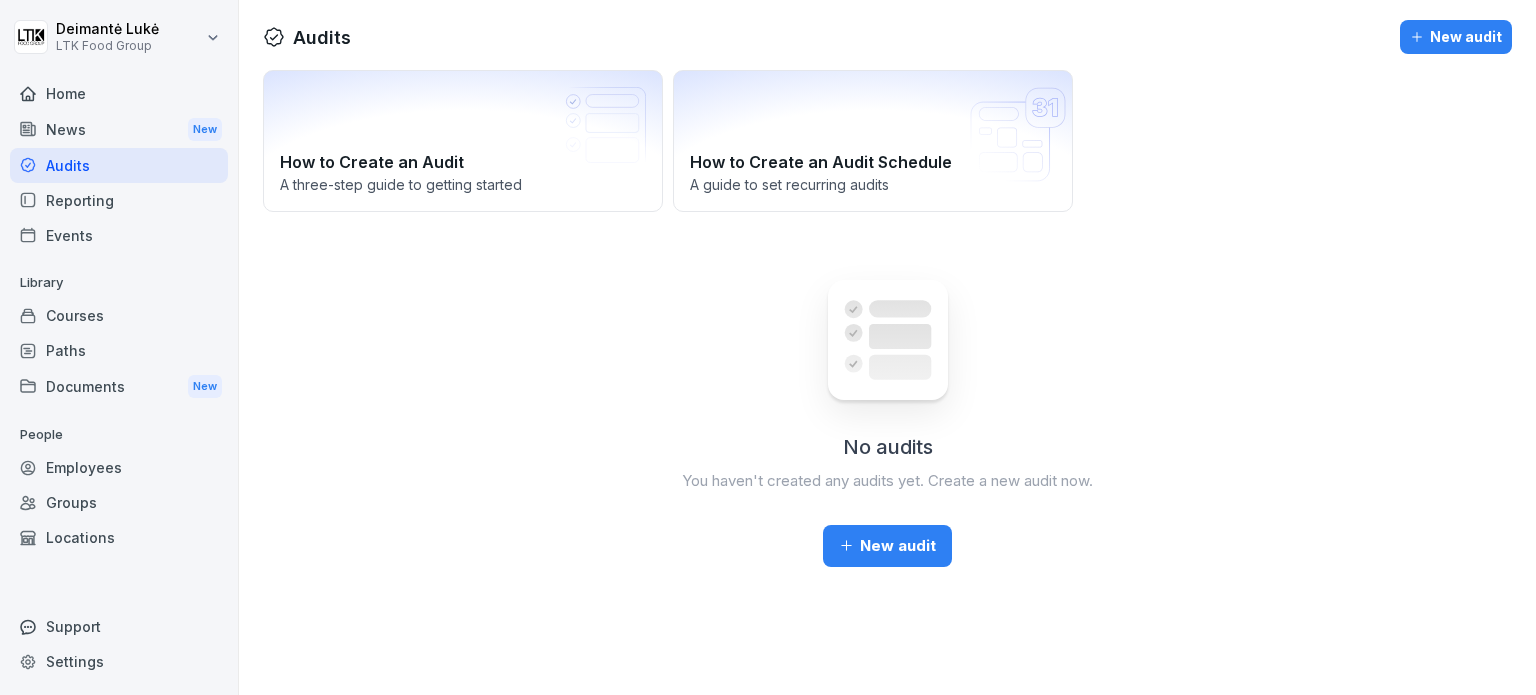 click on "Reporting" at bounding box center (119, 200) 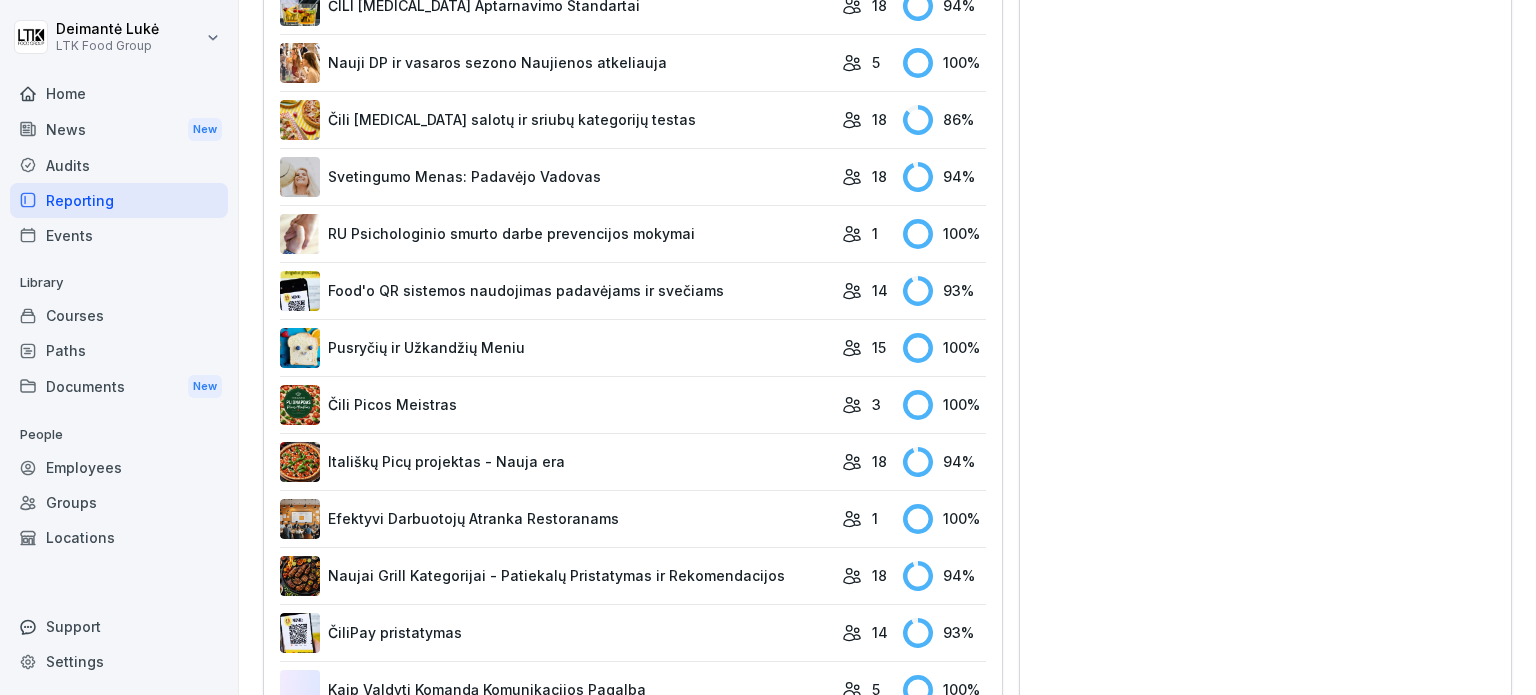 scroll, scrollTop: 800, scrollLeft: 0, axis: vertical 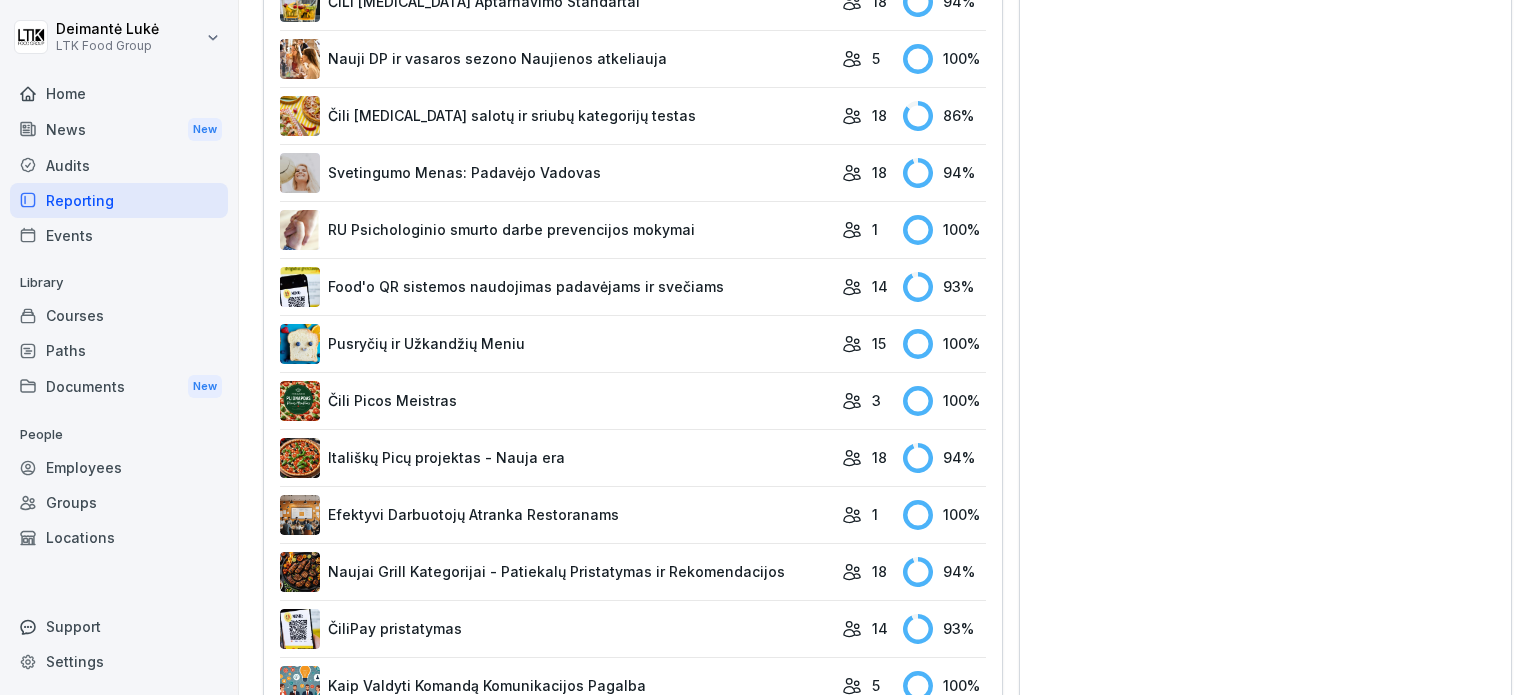 click on "Svetingumo Menas: Padavėjo Vadovas" at bounding box center (556, 173) 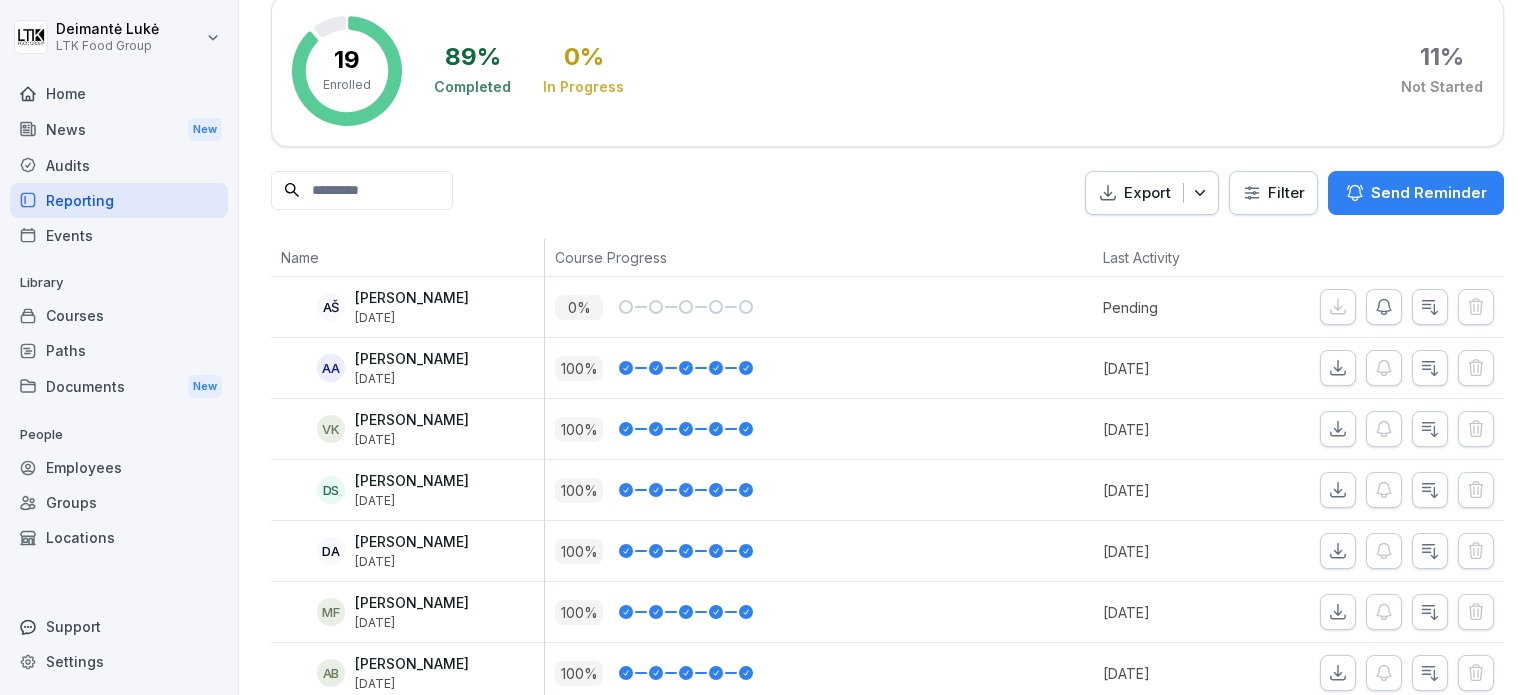 scroll, scrollTop: 0, scrollLeft: 0, axis: both 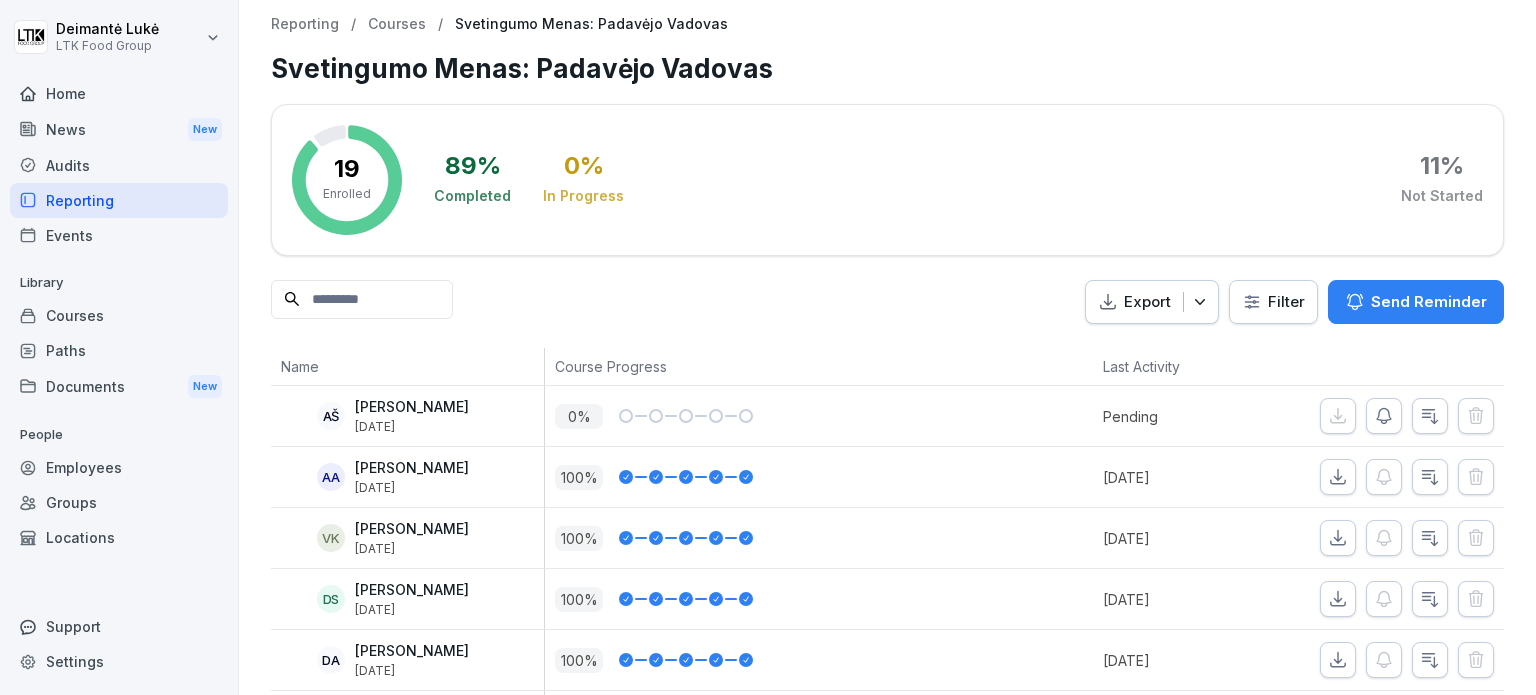 click on "Home" at bounding box center [119, 93] 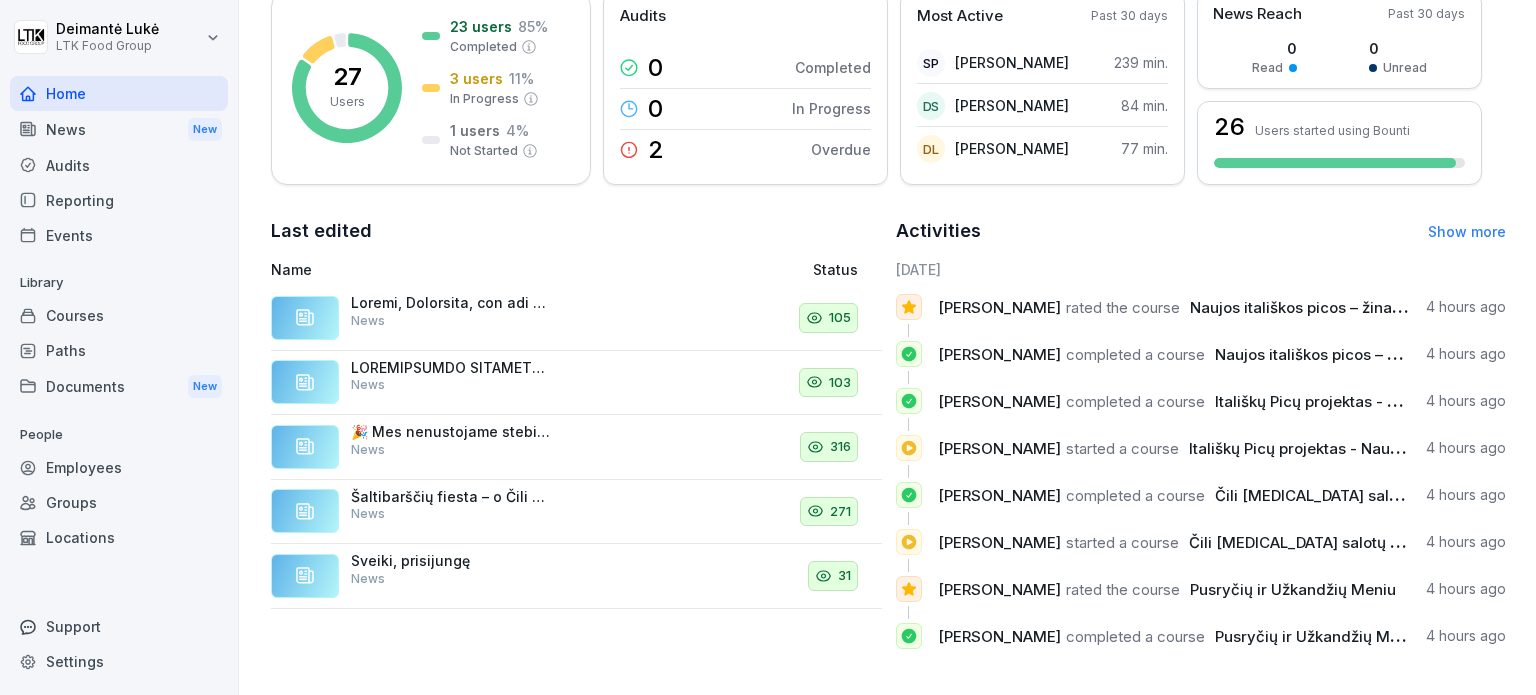 scroll, scrollTop: 327, scrollLeft: 0, axis: vertical 